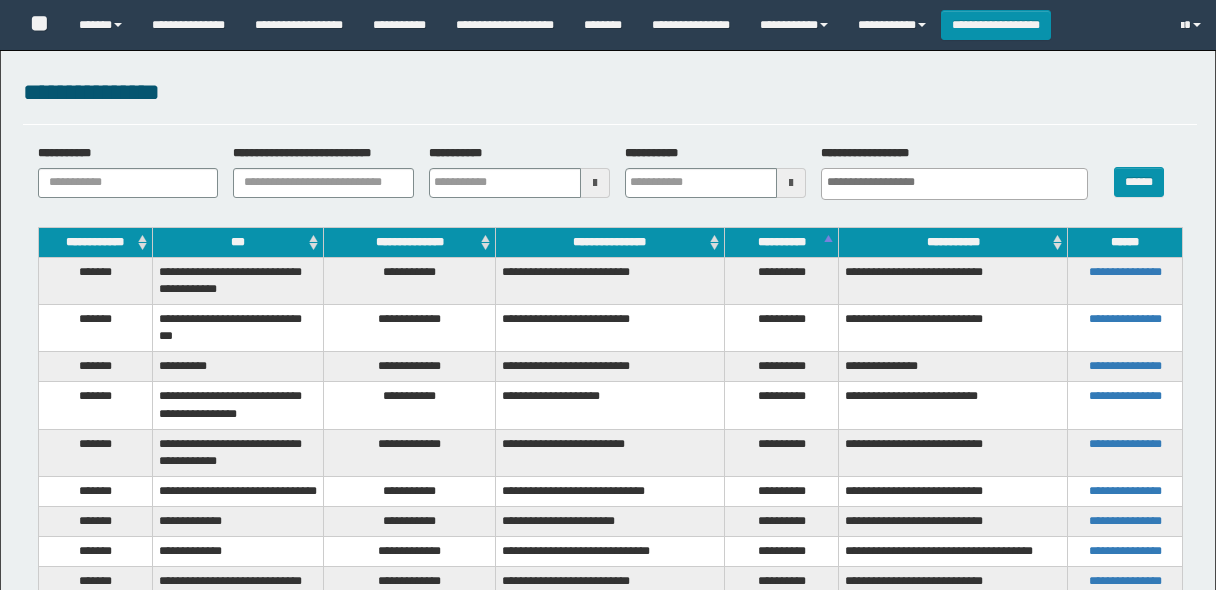 select 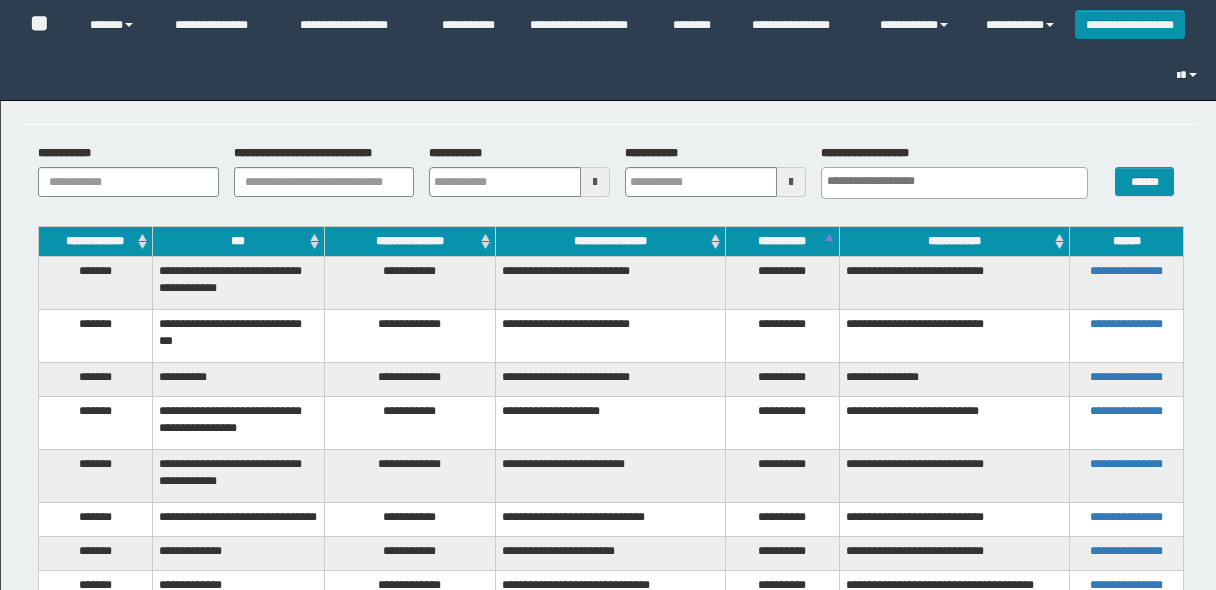 scroll, scrollTop: 91, scrollLeft: 0, axis: vertical 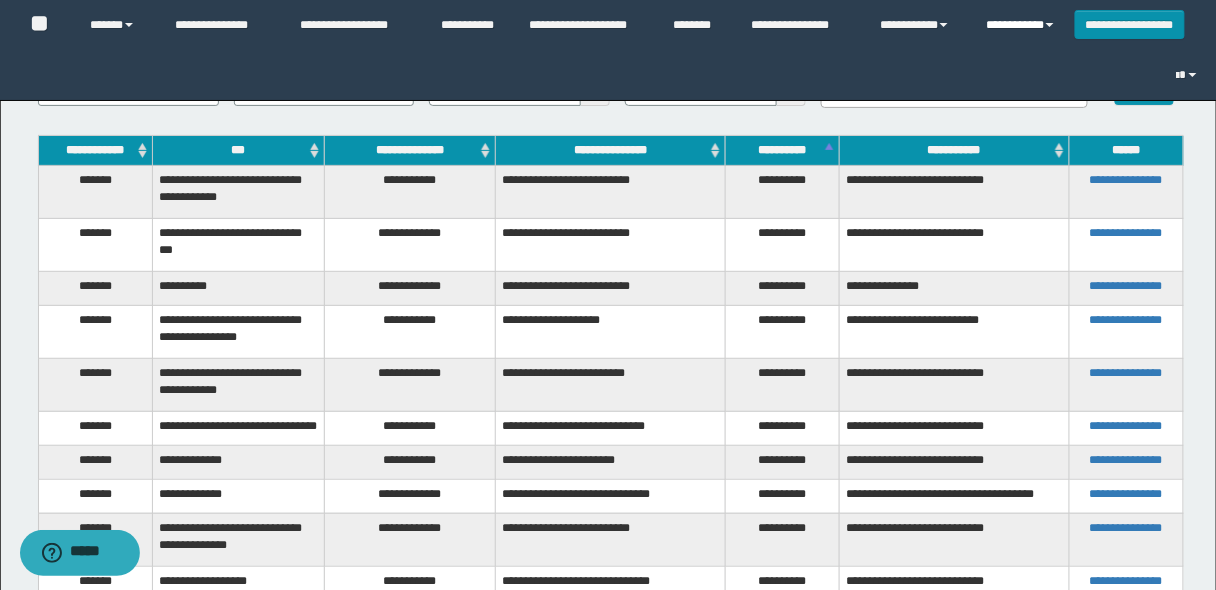 click at bounding box center [1050, 25] 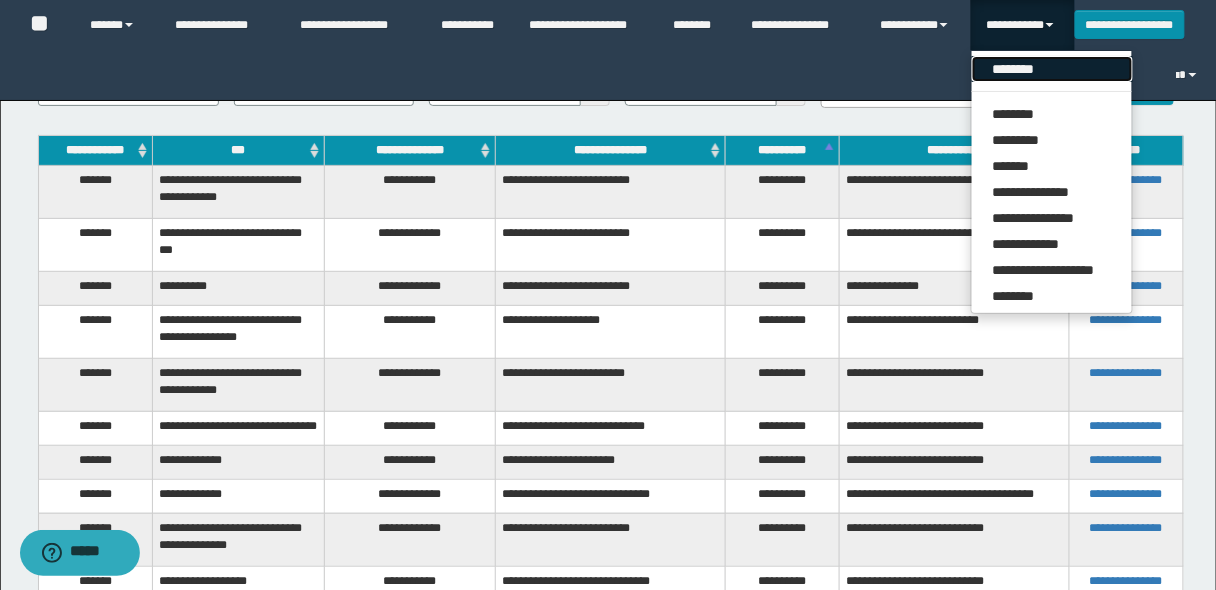 click on "********" at bounding box center (1052, 69) 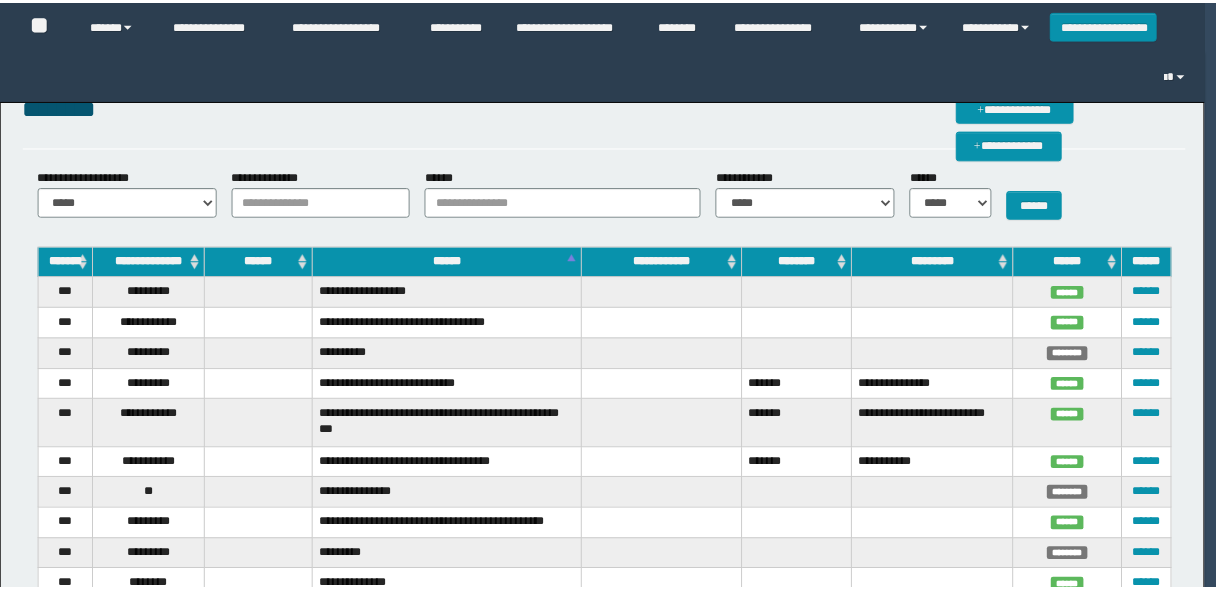 scroll, scrollTop: 0, scrollLeft: 0, axis: both 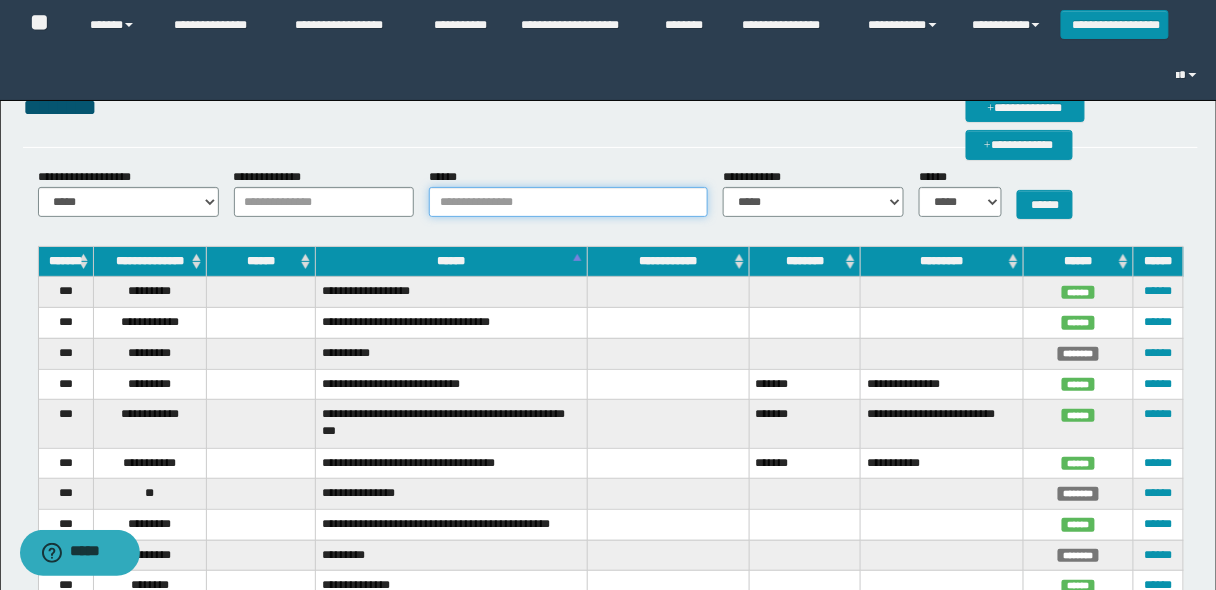 click on "******" at bounding box center [568, 202] 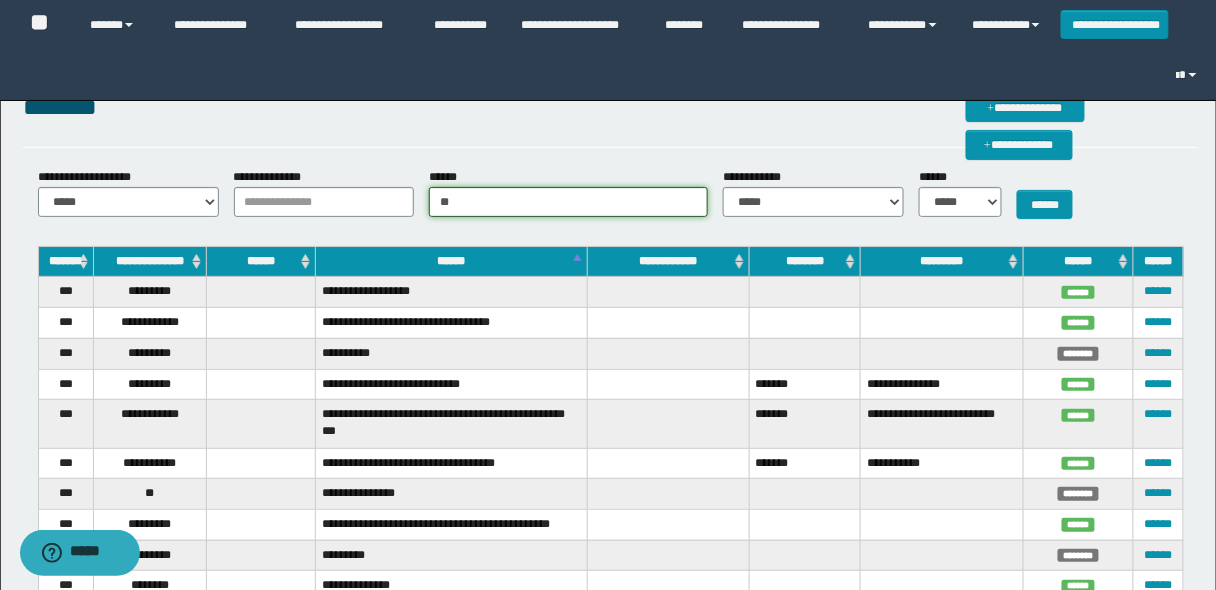 type on "*" 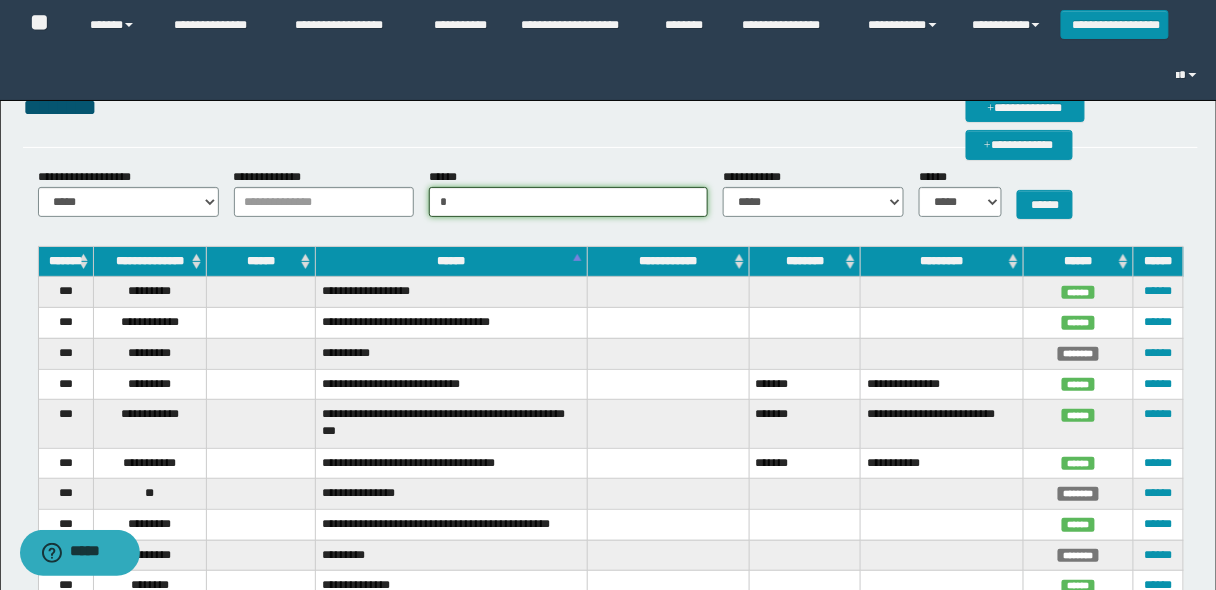 type 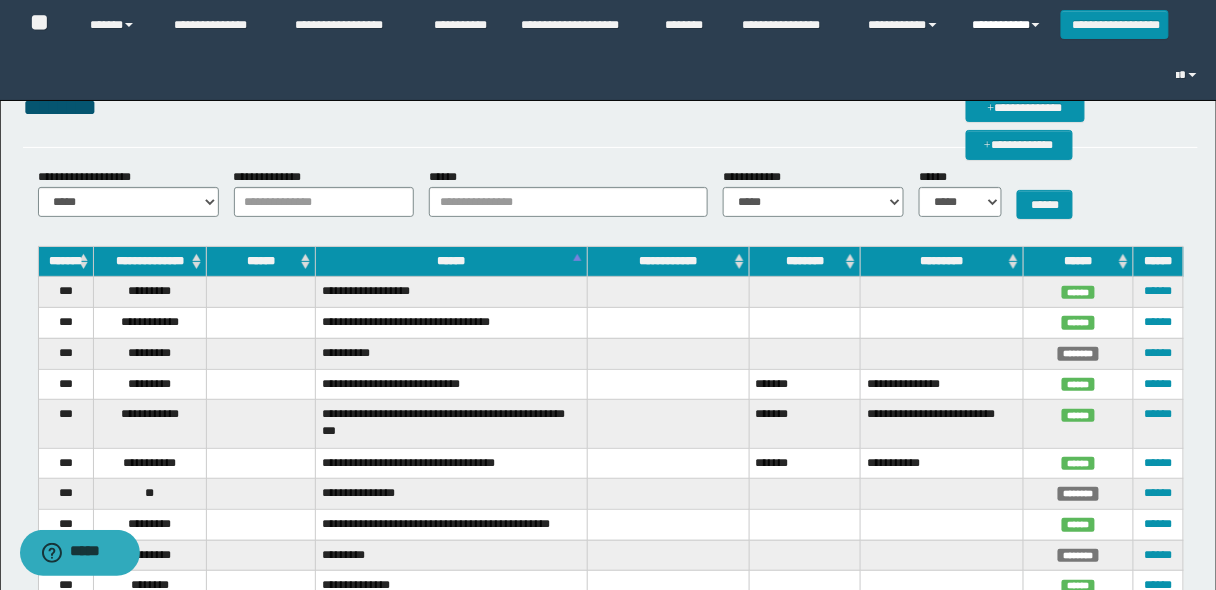 click on "**********" at bounding box center [1009, 25] 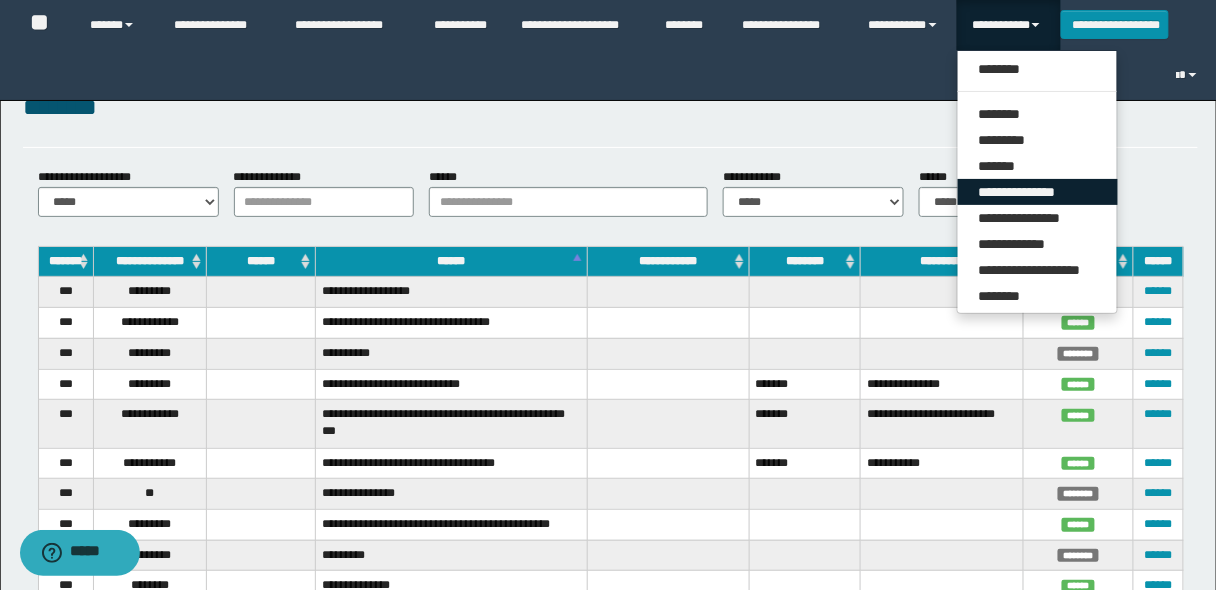 click on "**********" at bounding box center (1038, 192) 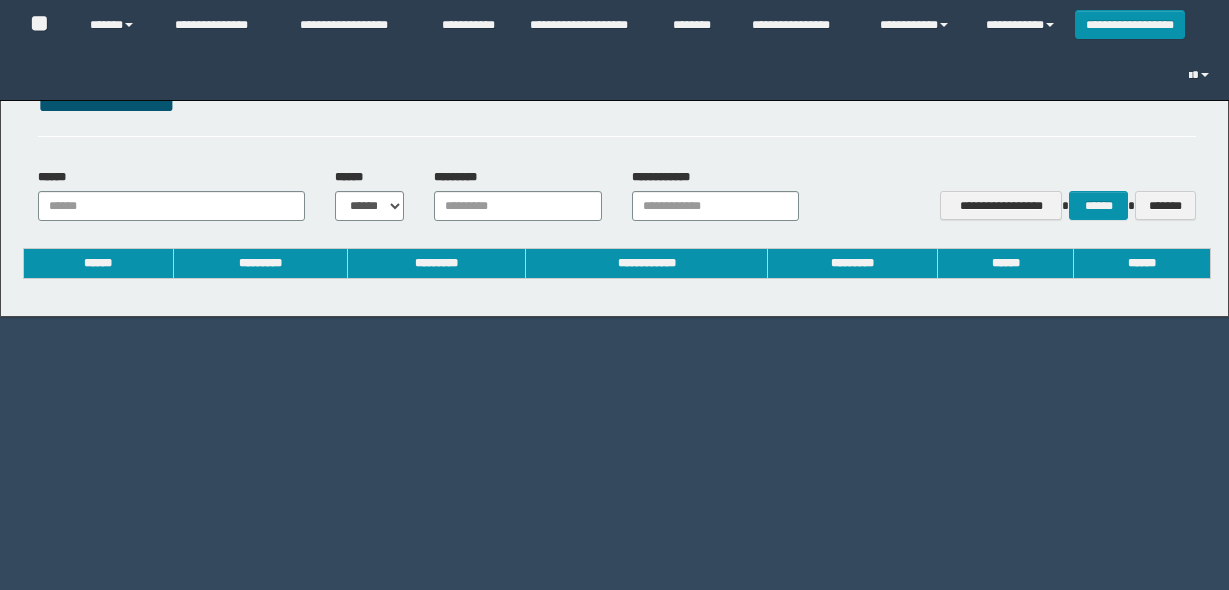 scroll, scrollTop: 0, scrollLeft: 0, axis: both 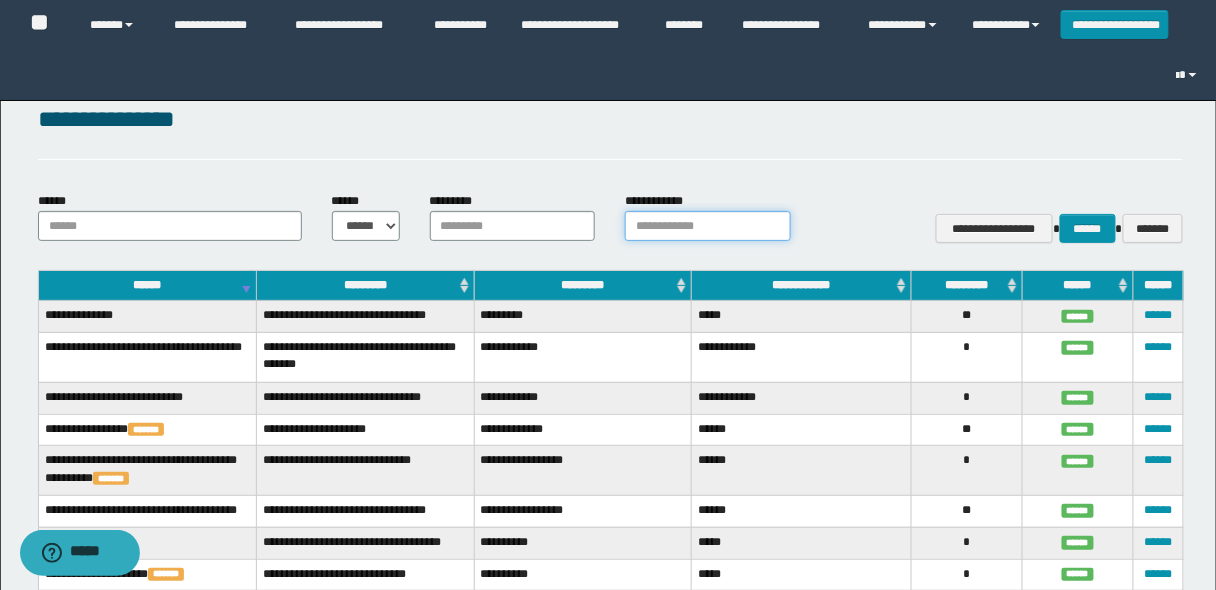 click on "**********" at bounding box center (708, 226) 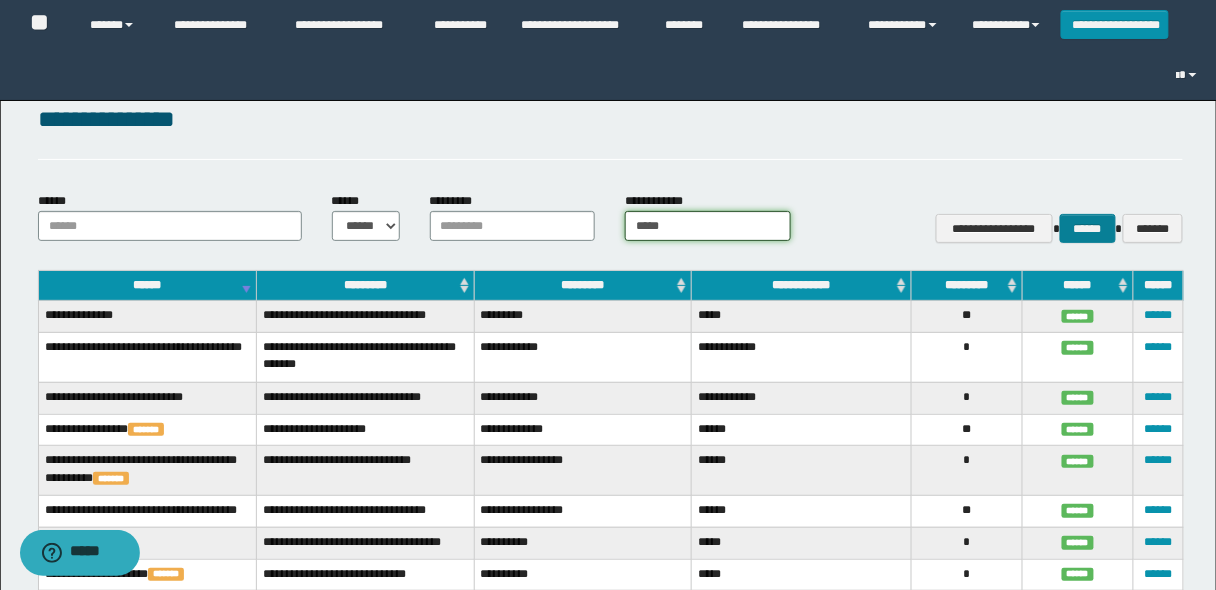 type on "*****" 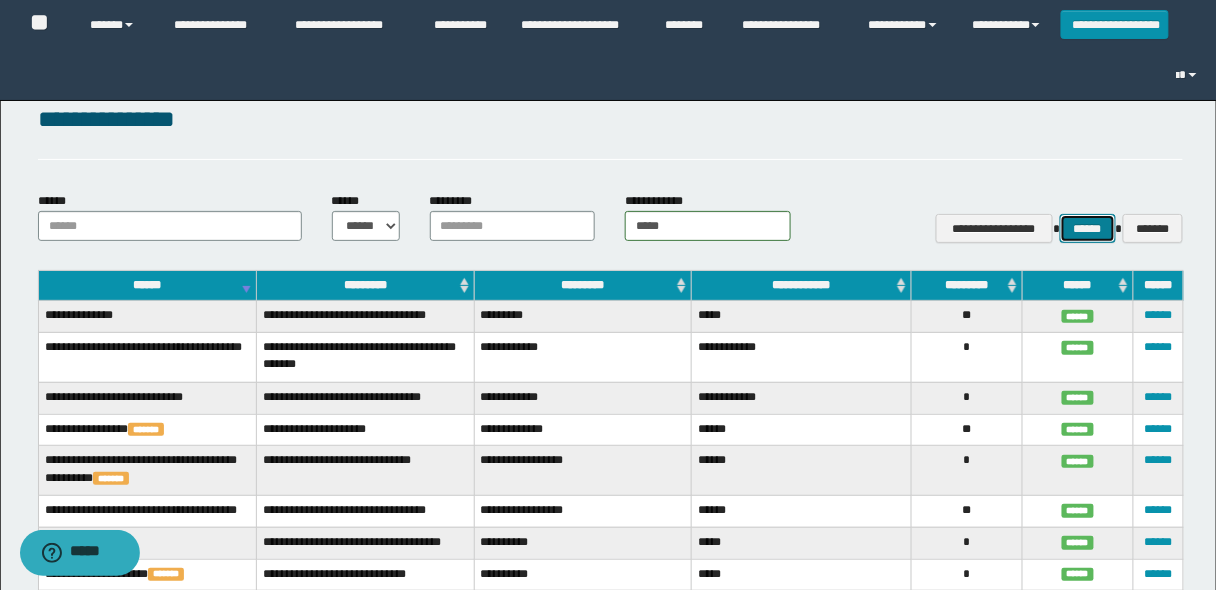 click on "******" at bounding box center (1088, 228) 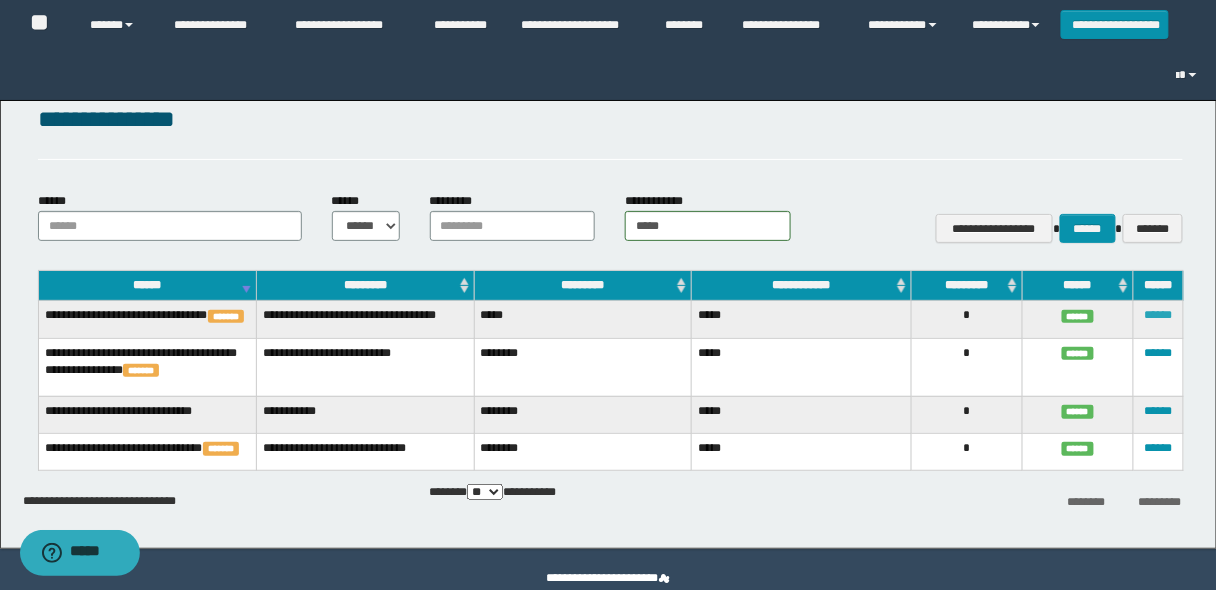 click on "******" at bounding box center (1158, 315) 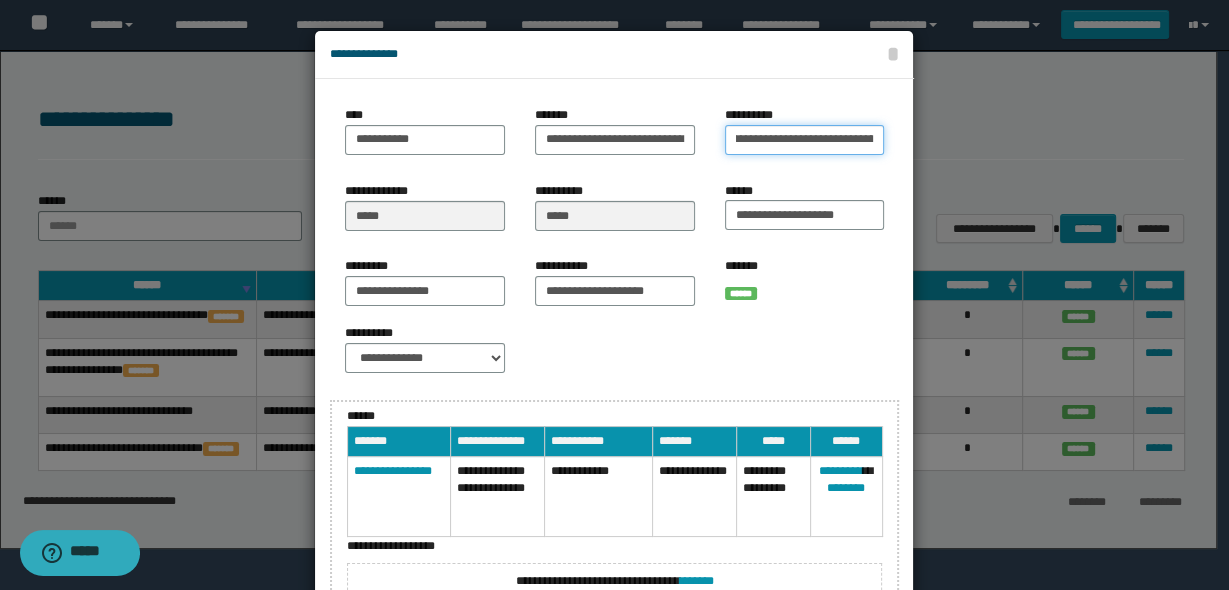 scroll, scrollTop: 0, scrollLeft: 0, axis: both 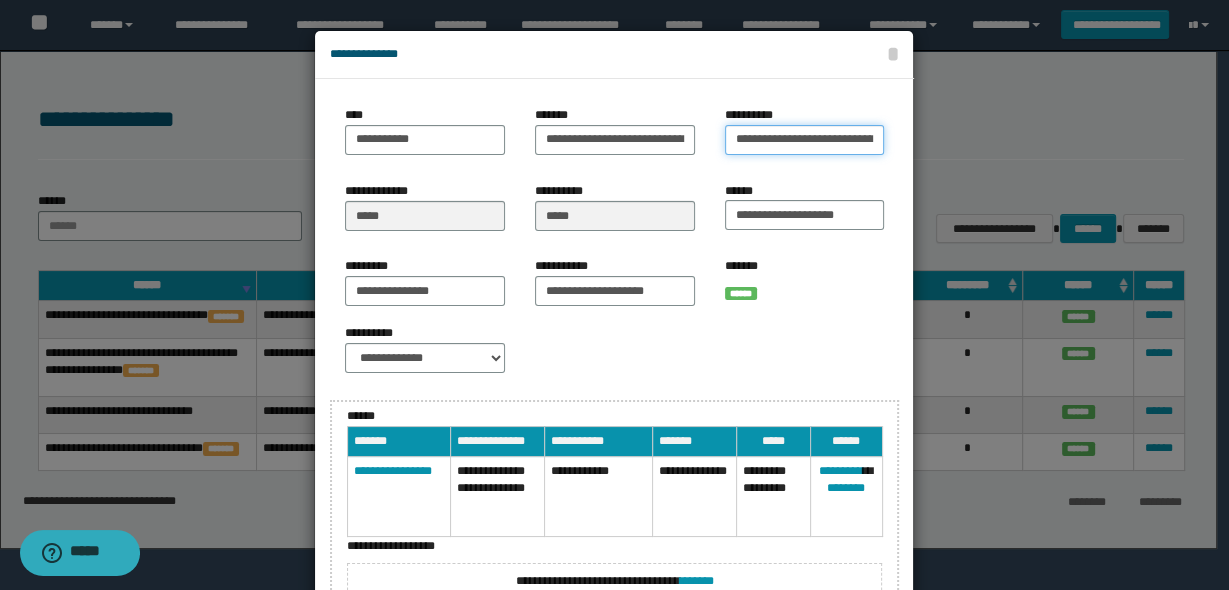 drag, startPoint x: 730, startPoint y: 139, endPoint x: 708, endPoint y: 139, distance: 22 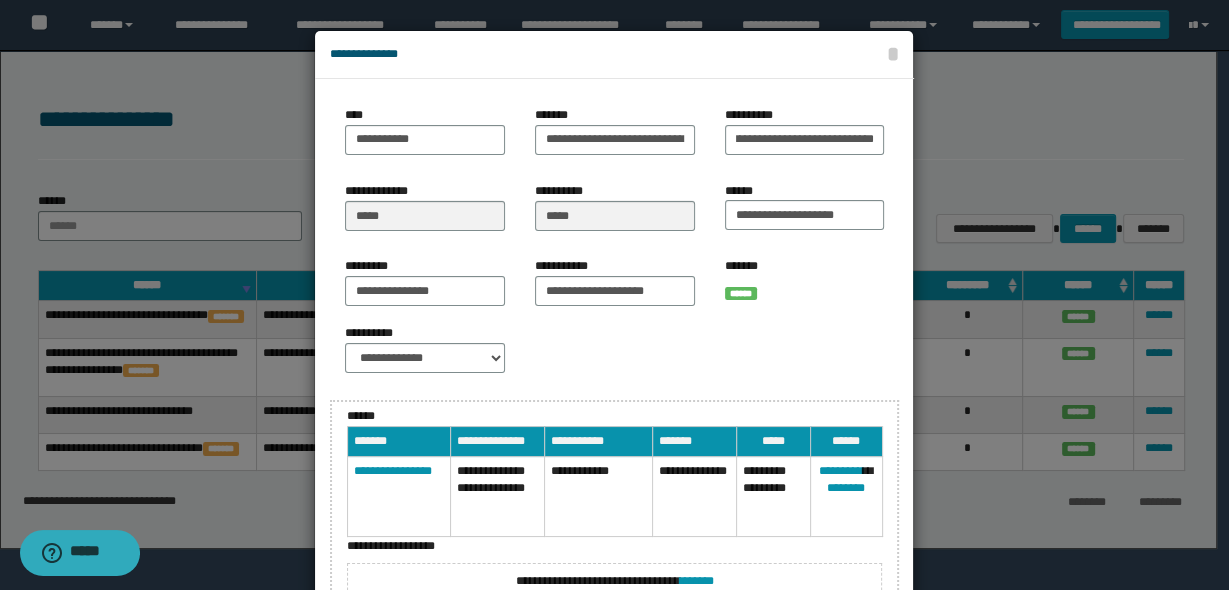 scroll, scrollTop: 0, scrollLeft: 0, axis: both 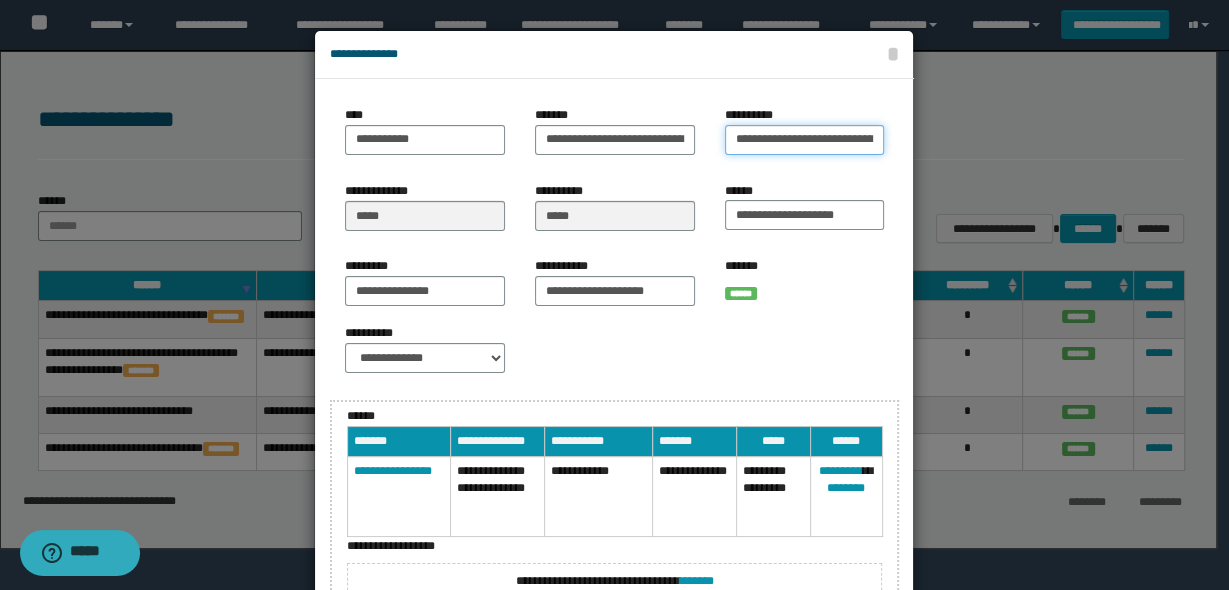 click on "**********" at bounding box center [805, 140] 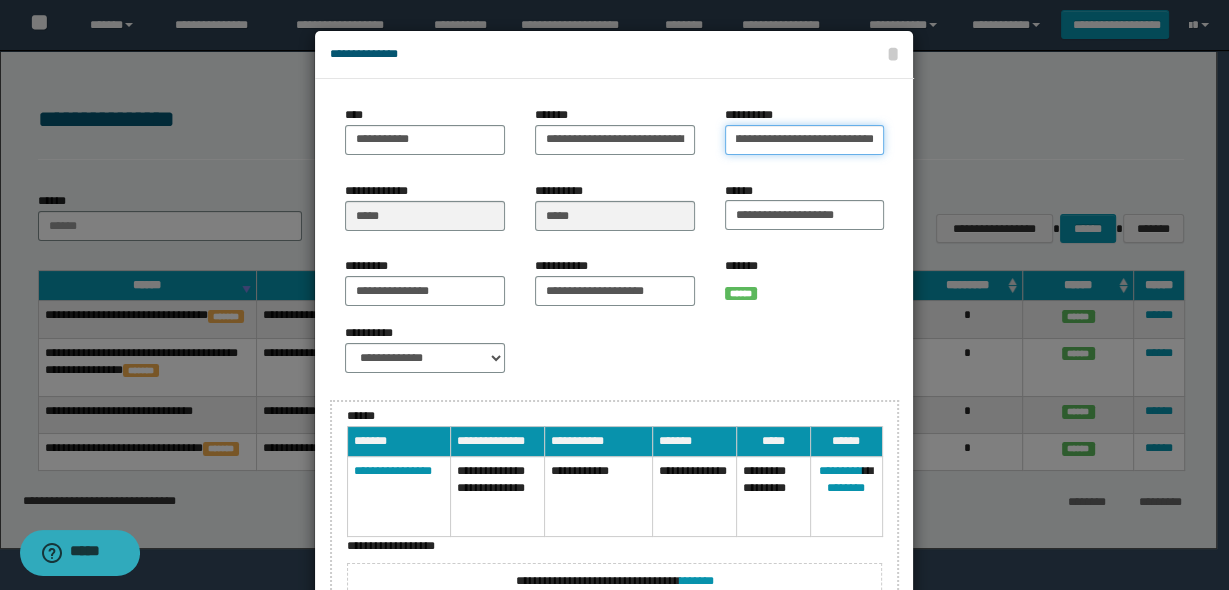 scroll, scrollTop: 0, scrollLeft: 122, axis: horizontal 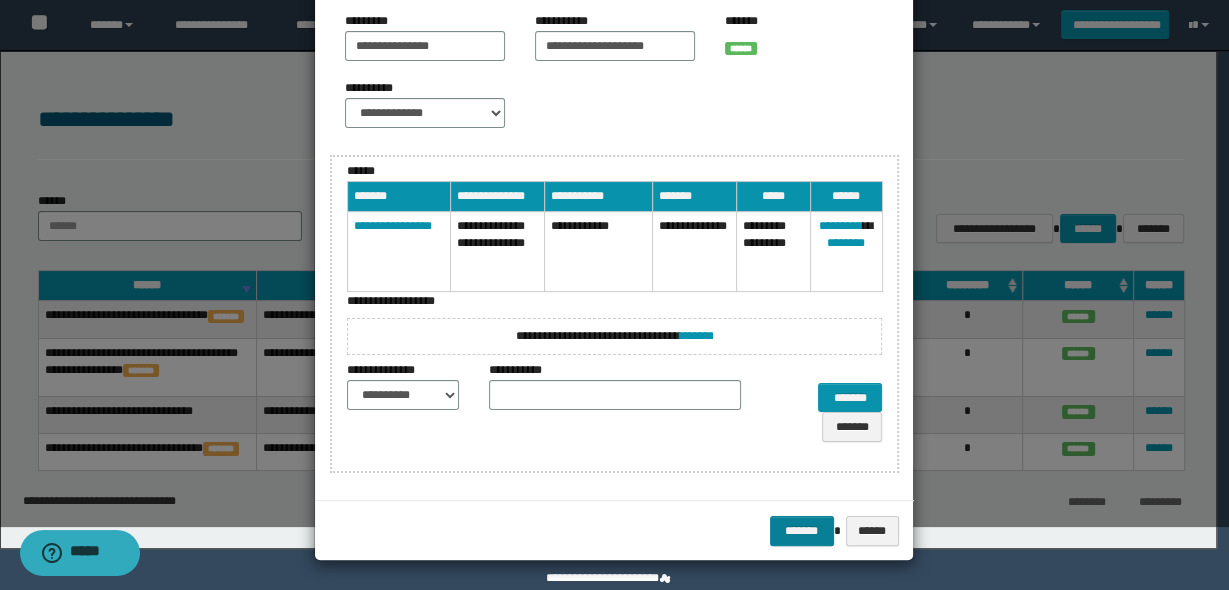 type on "**********" 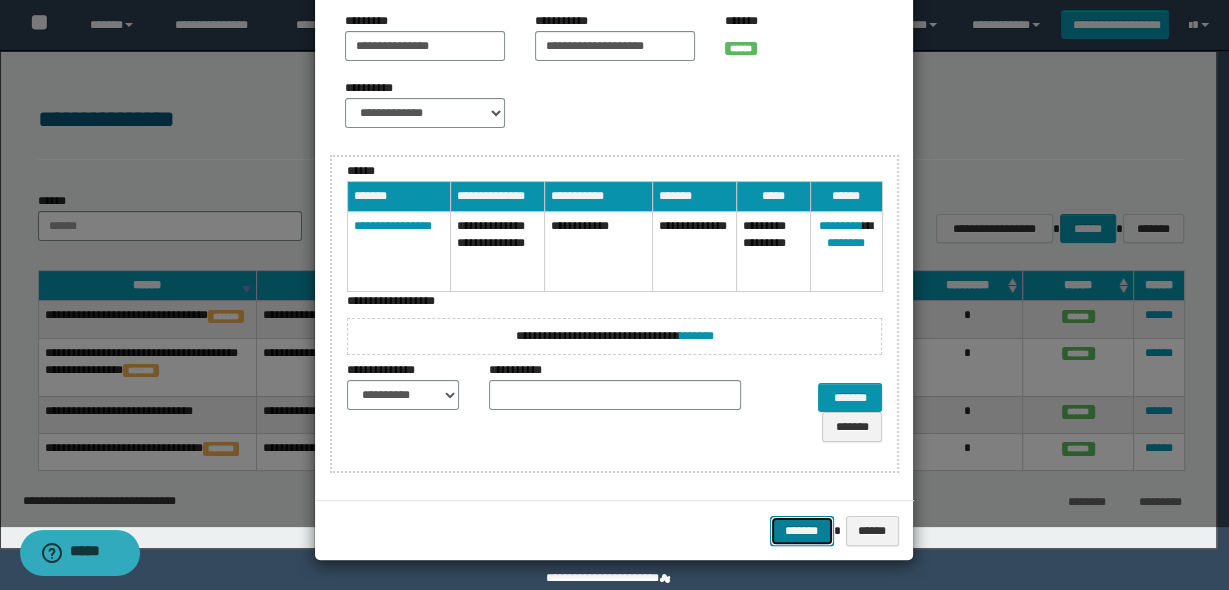 scroll, scrollTop: 0, scrollLeft: 0, axis: both 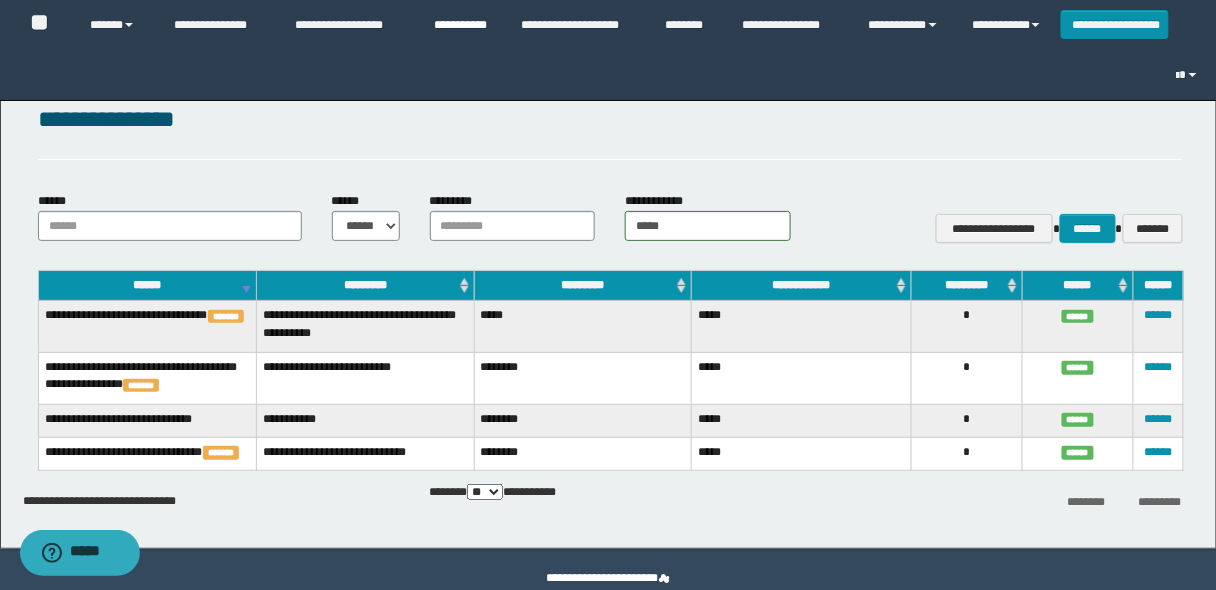 click on "**********" at bounding box center (462, 25) 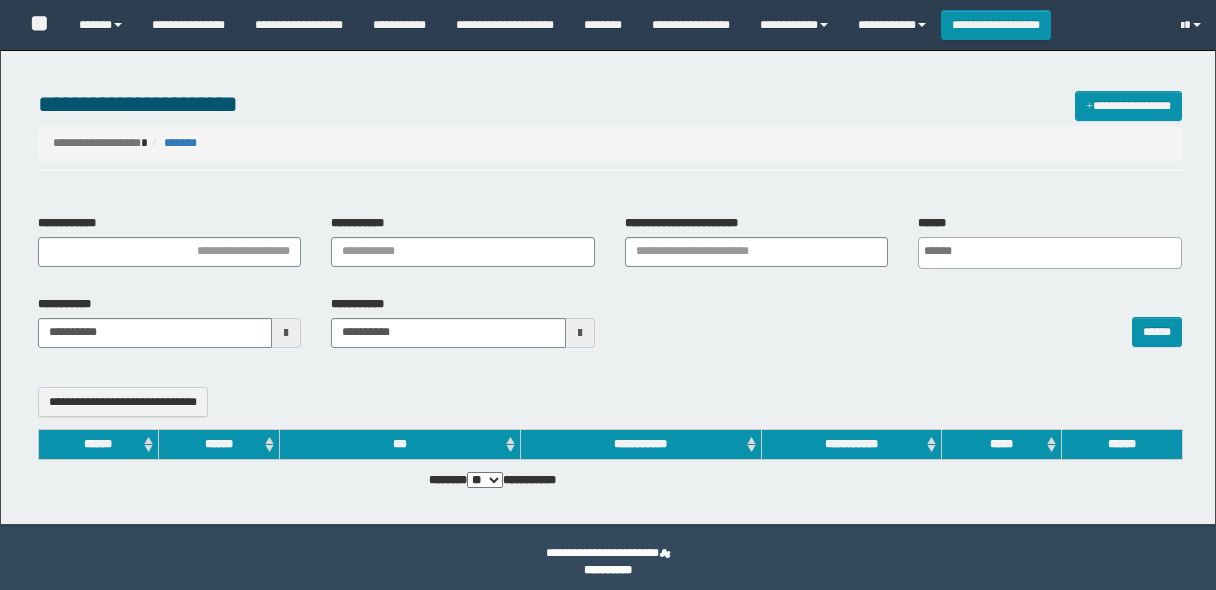 select 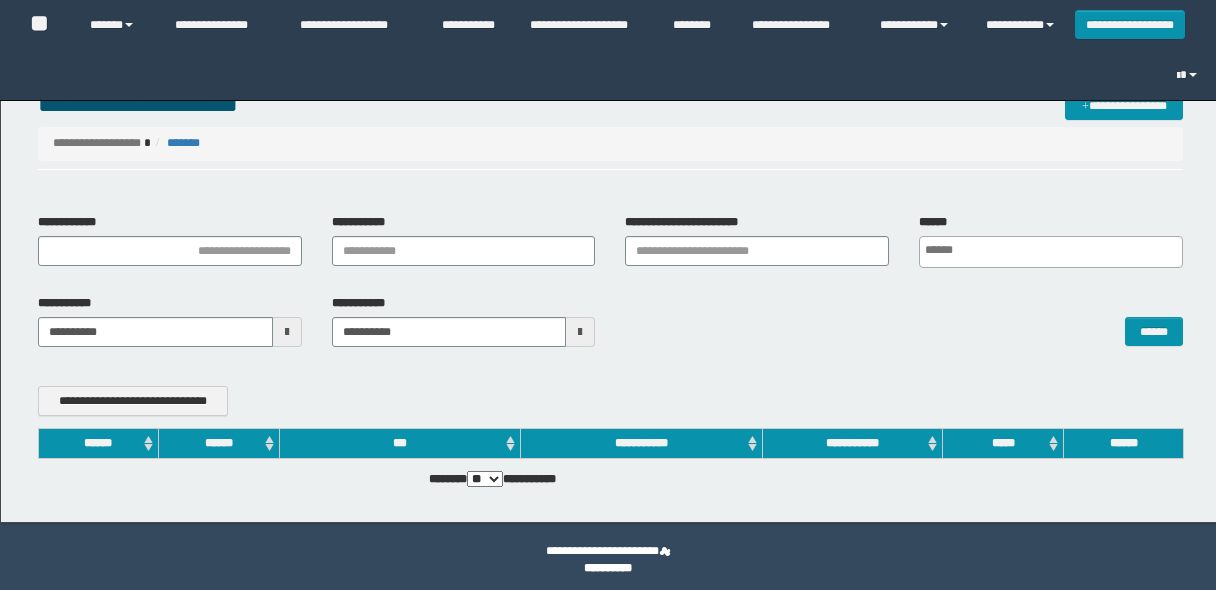 scroll, scrollTop: 0, scrollLeft: 0, axis: both 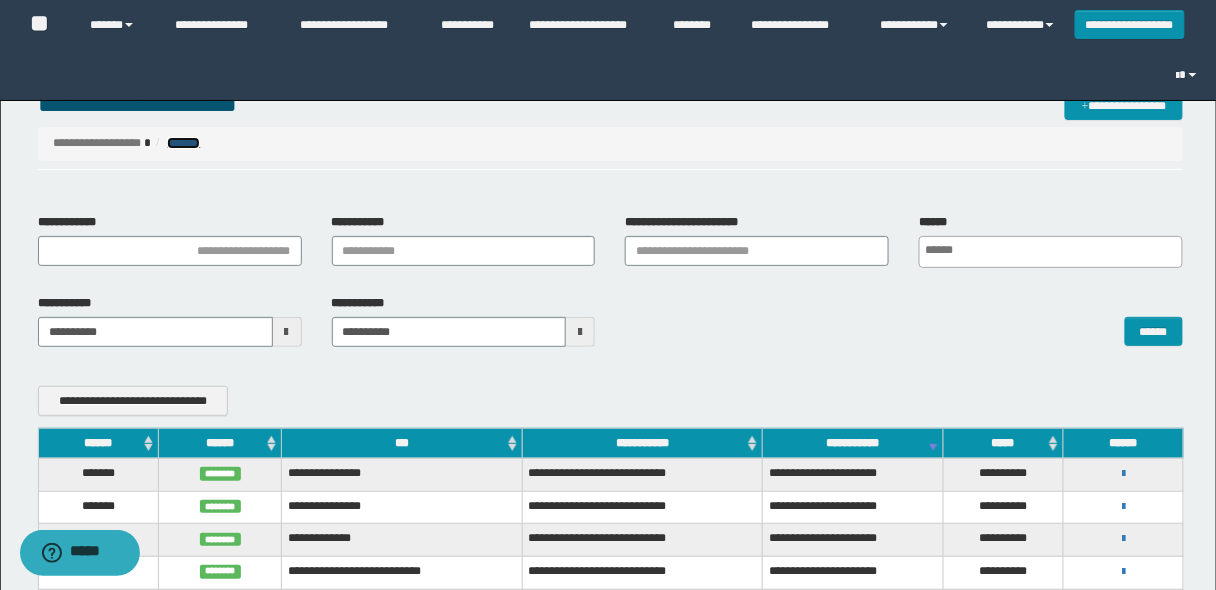 click on "*******" at bounding box center [183, 143] 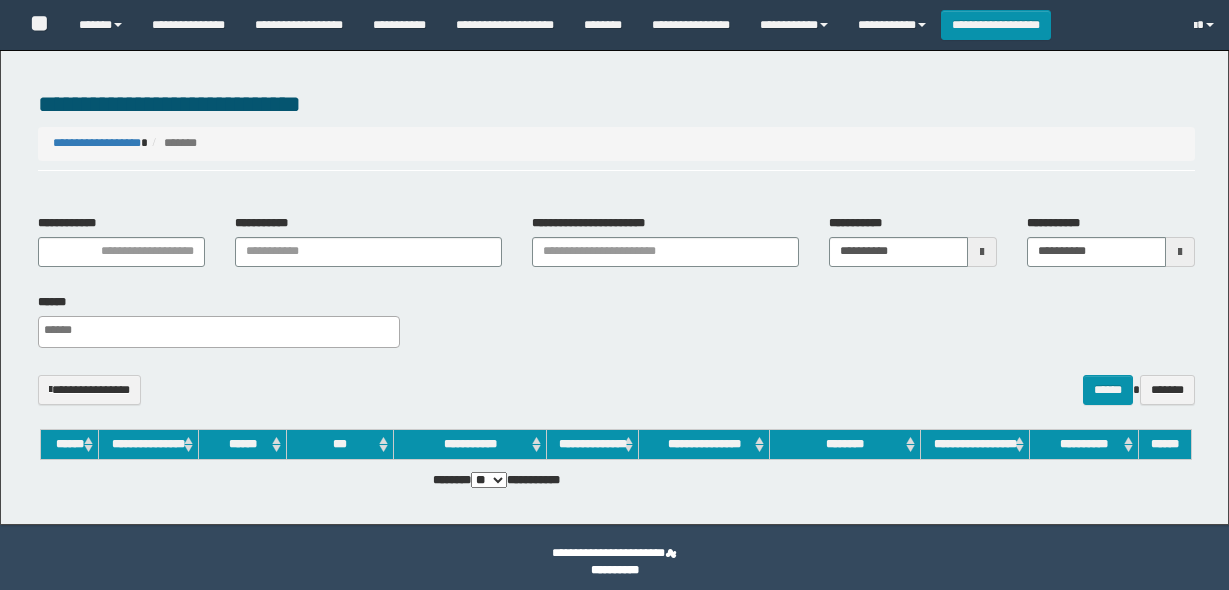 select 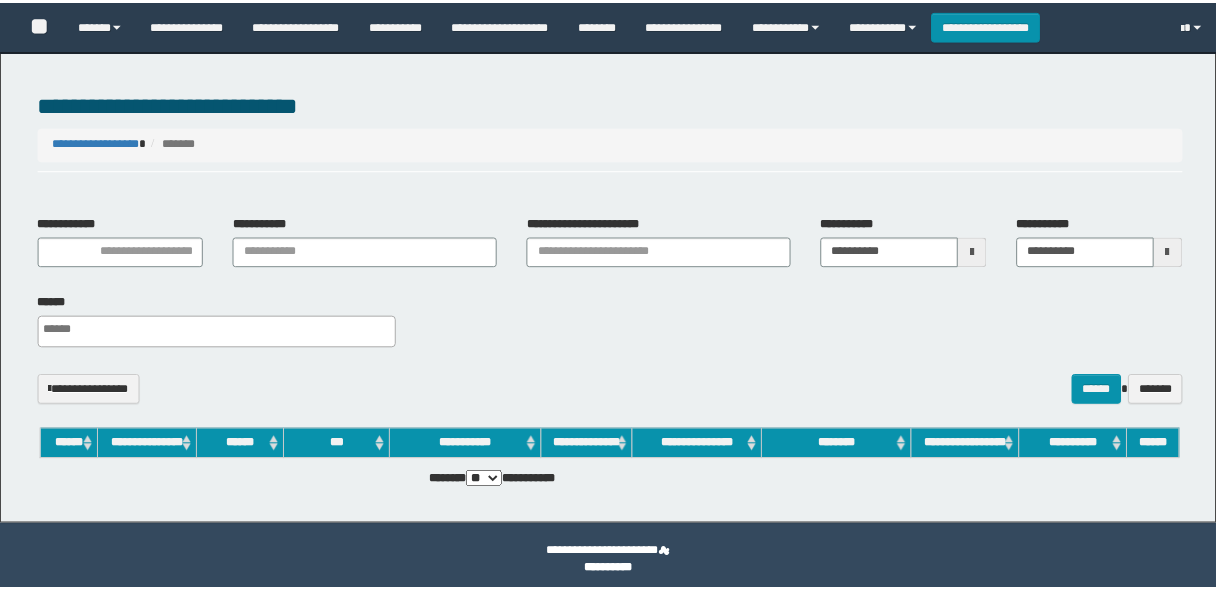 scroll, scrollTop: 0, scrollLeft: 0, axis: both 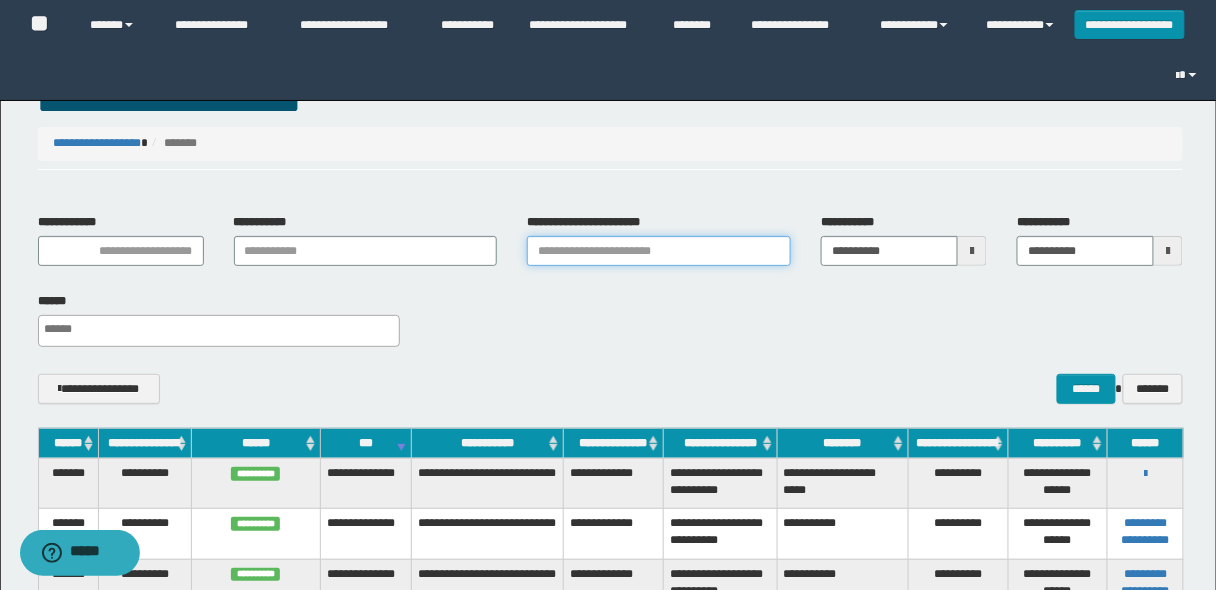 click on "**********" at bounding box center (659, 251) 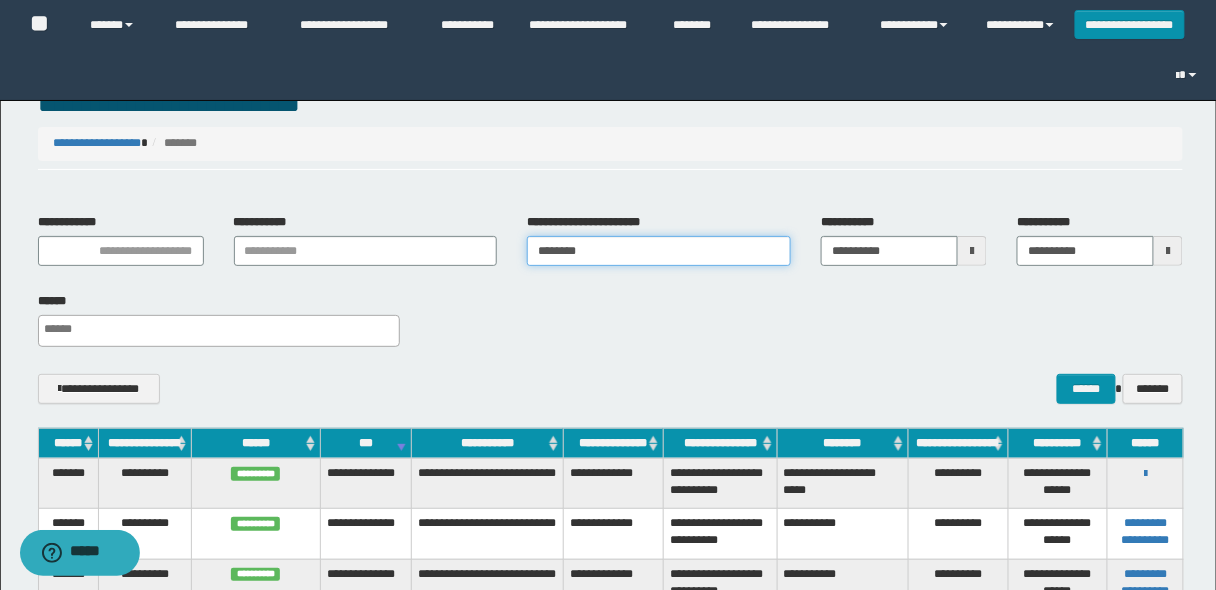 click on "********" at bounding box center [659, 251] 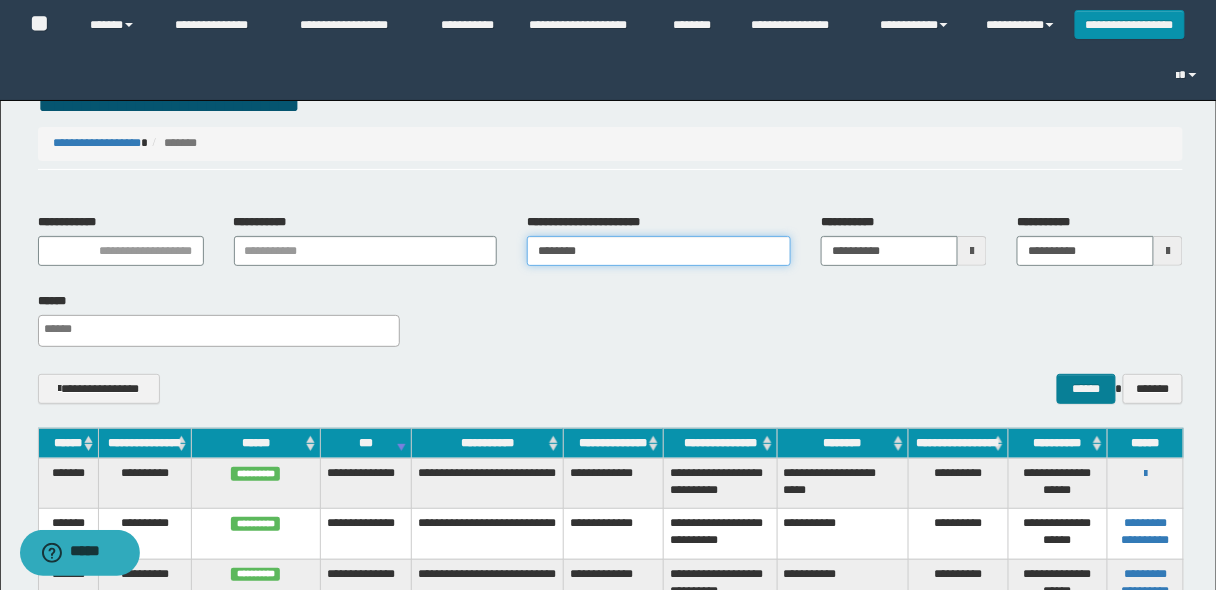 type on "********" 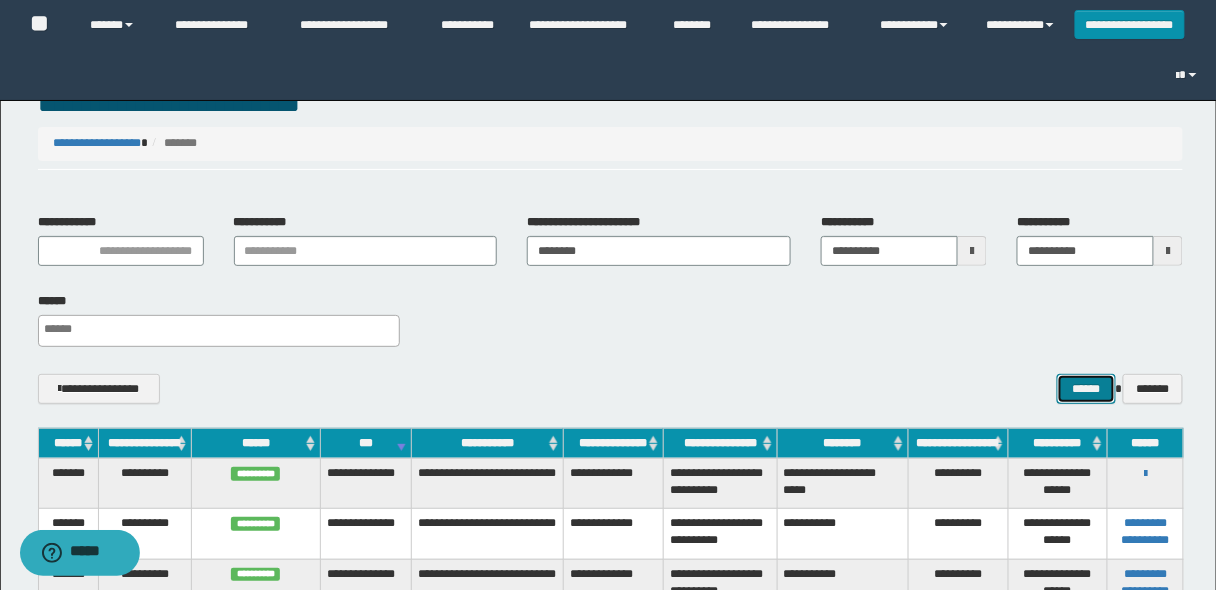 click on "******" at bounding box center [1086, 388] 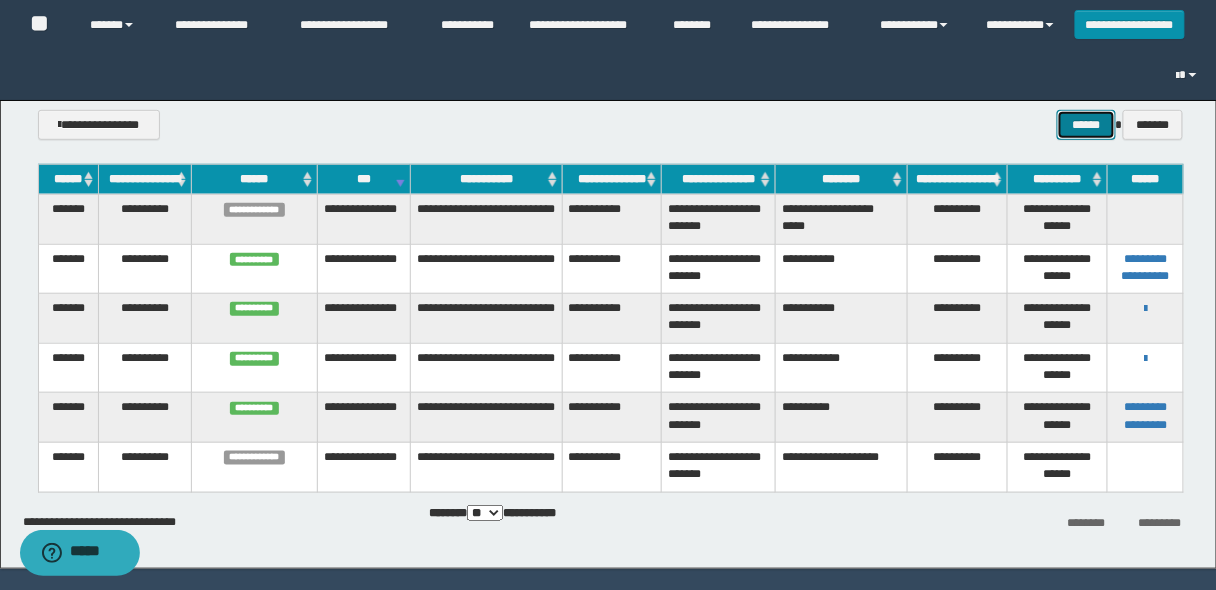 scroll, scrollTop: 236, scrollLeft: 0, axis: vertical 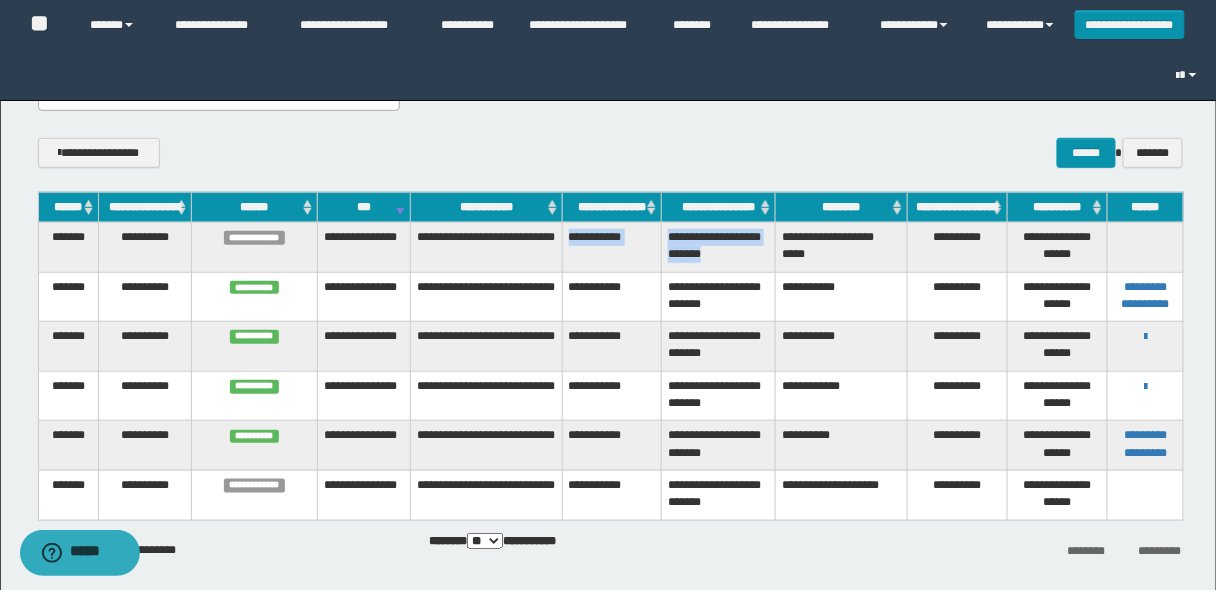 drag, startPoint x: 562, startPoint y: 245, endPoint x: 765, endPoint y: 281, distance: 206.1674 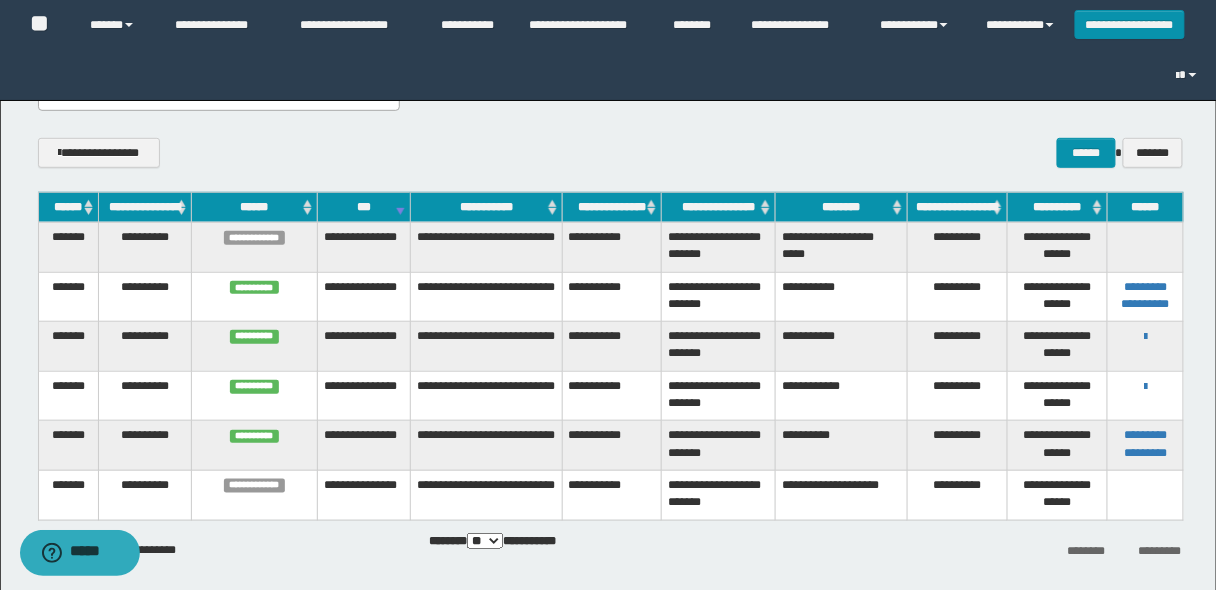 click on "**********" at bounding box center (611, 73) 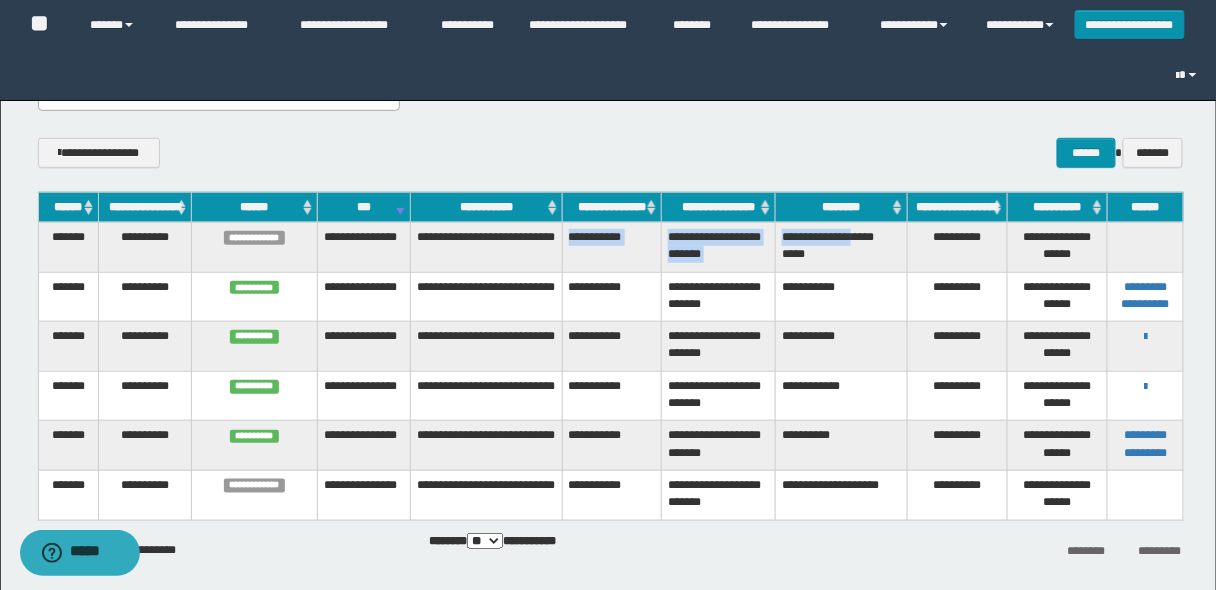 drag, startPoint x: 567, startPoint y: 249, endPoint x: 764, endPoint y: 275, distance: 198.70833 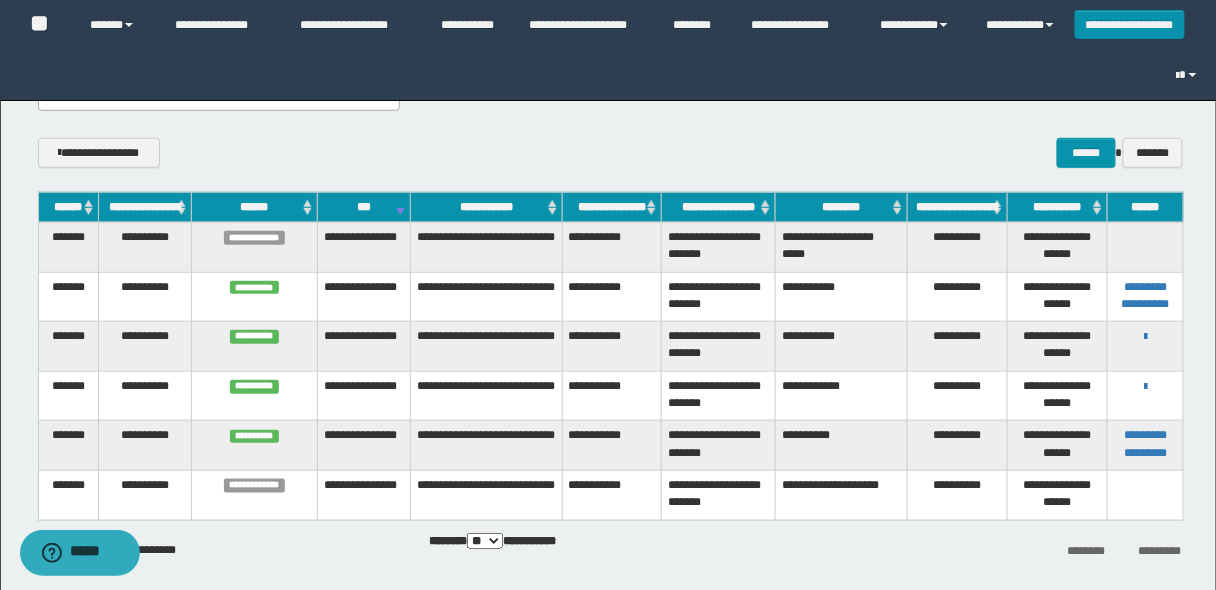 click on "**********" at bounding box center (611, 73) 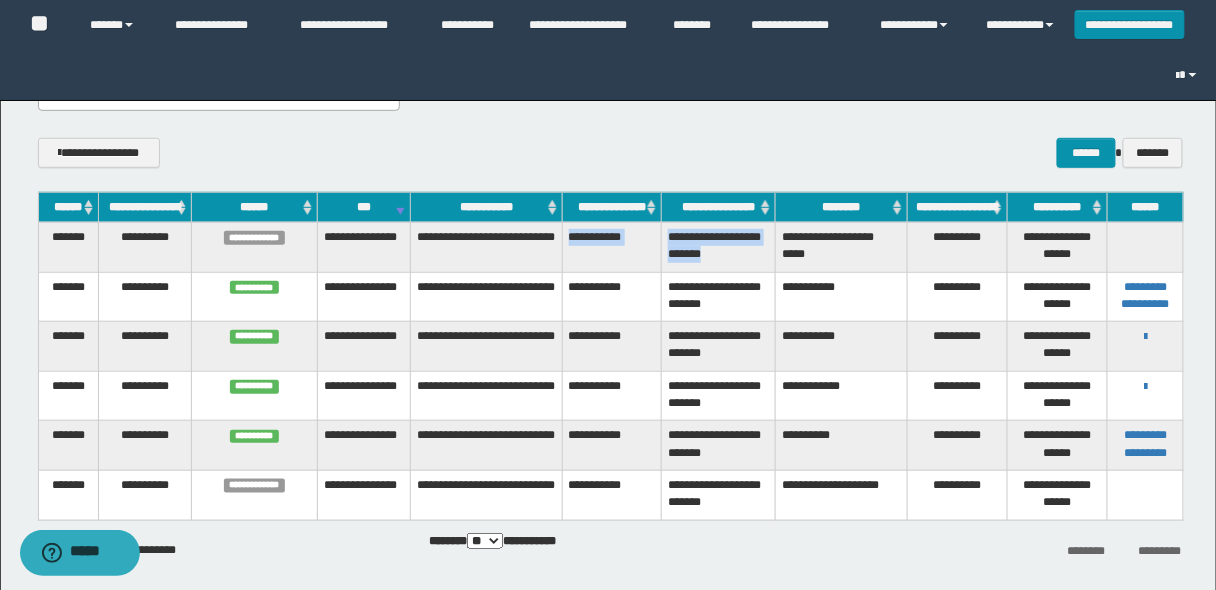 drag, startPoint x: 571, startPoint y: 254, endPoint x: 759, endPoint y: 277, distance: 189.40169 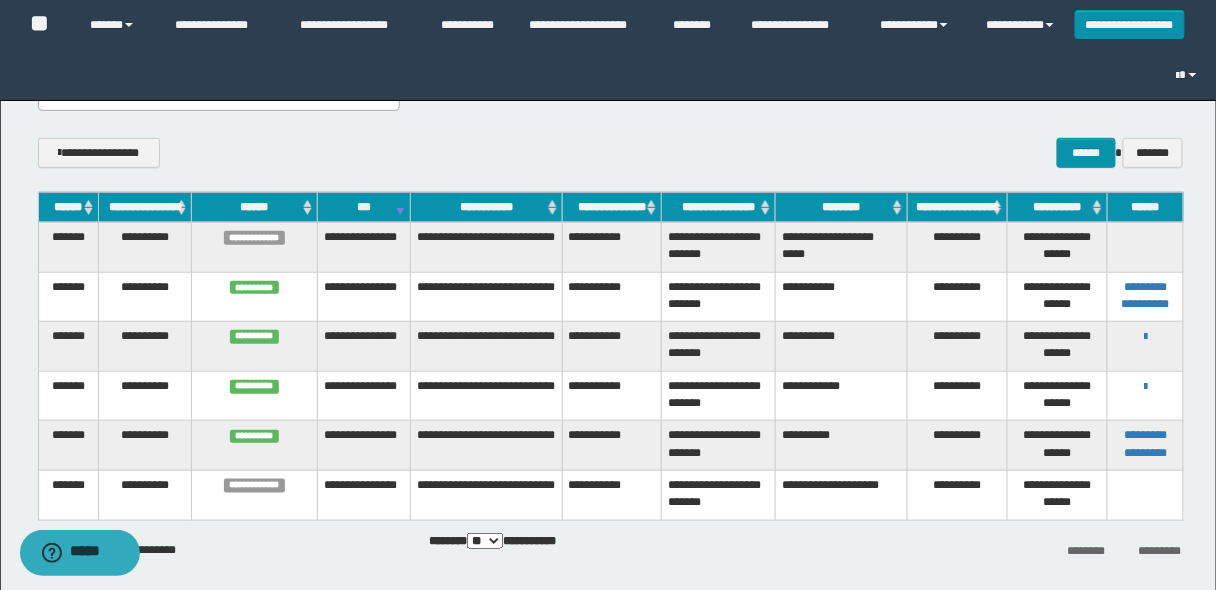 click on "**********" at bounding box center (219, 152) 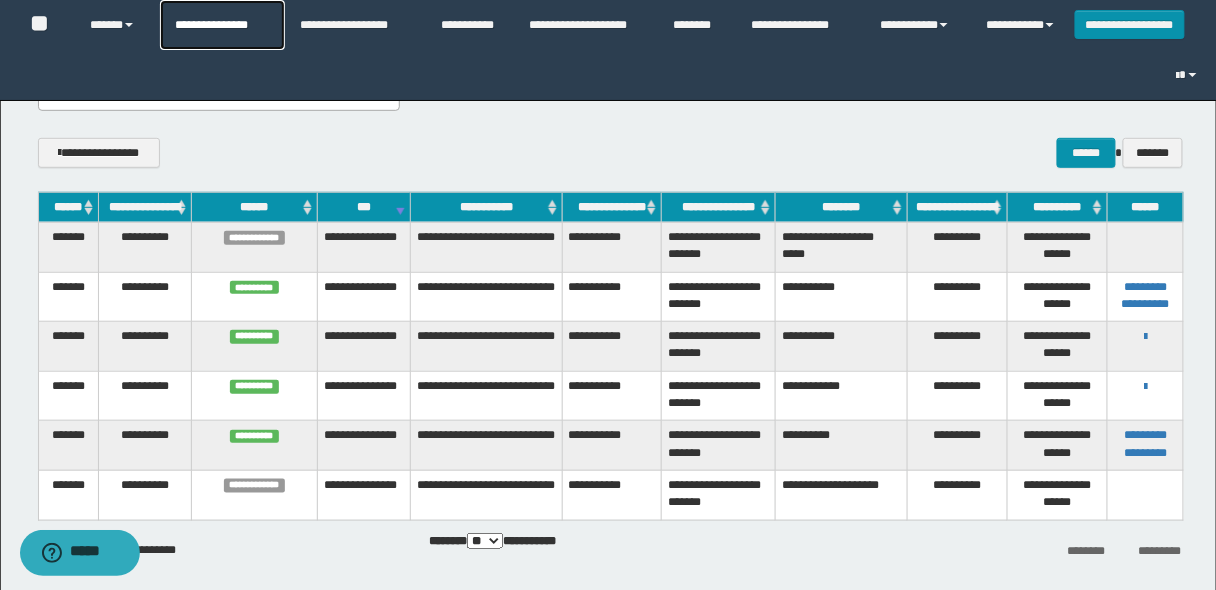 click on "**********" at bounding box center (222, 25) 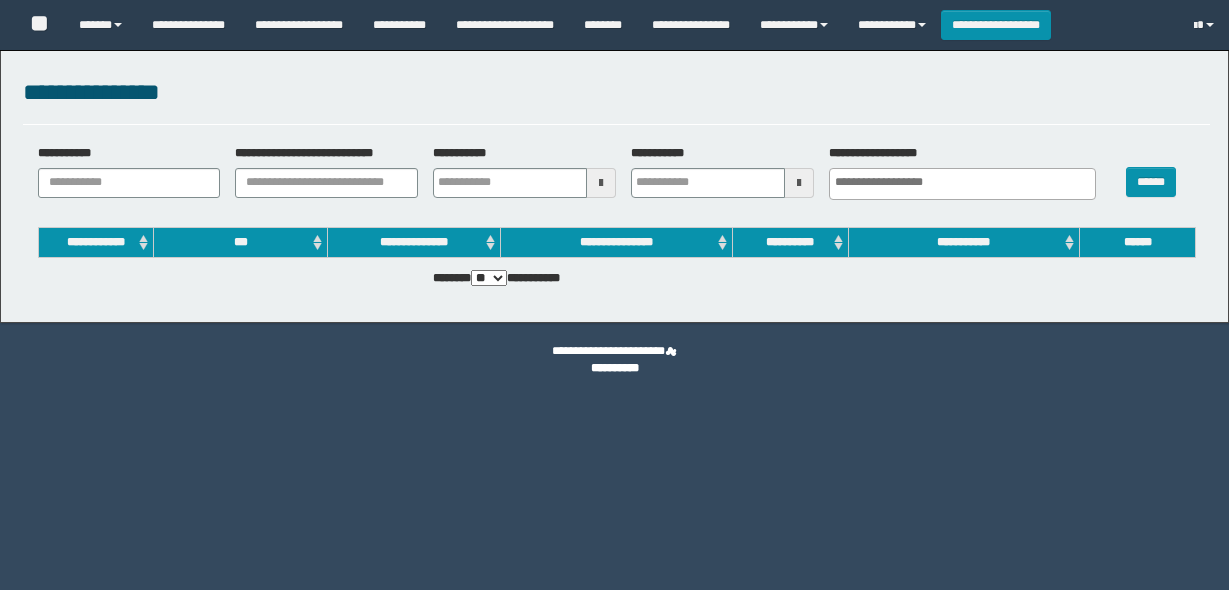 select 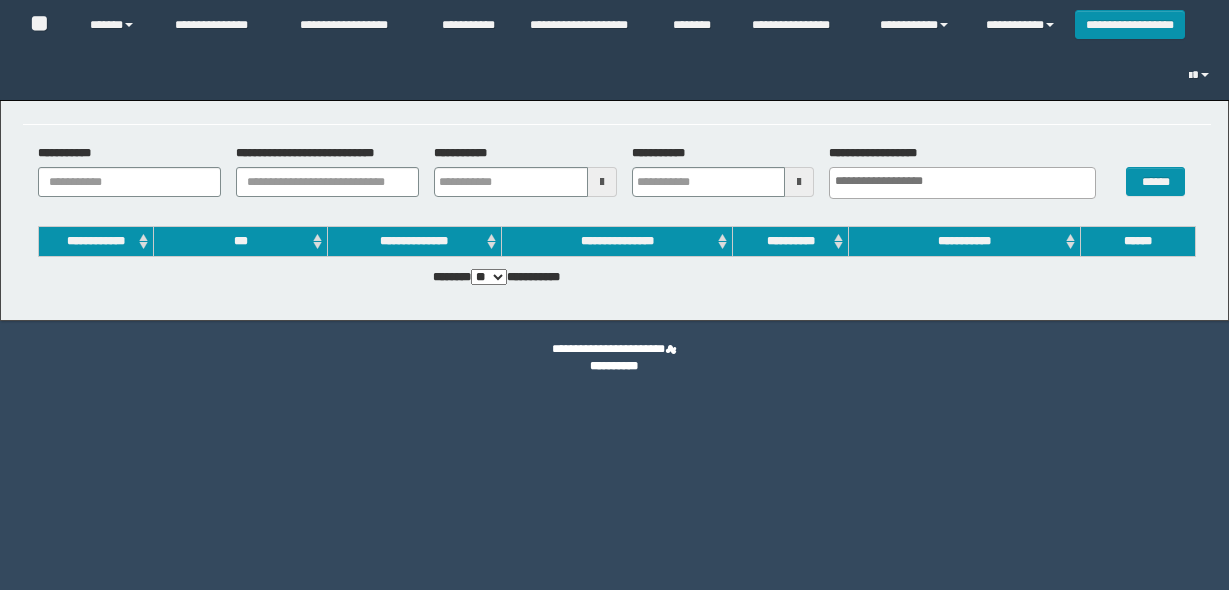 scroll, scrollTop: 0, scrollLeft: 0, axis: both 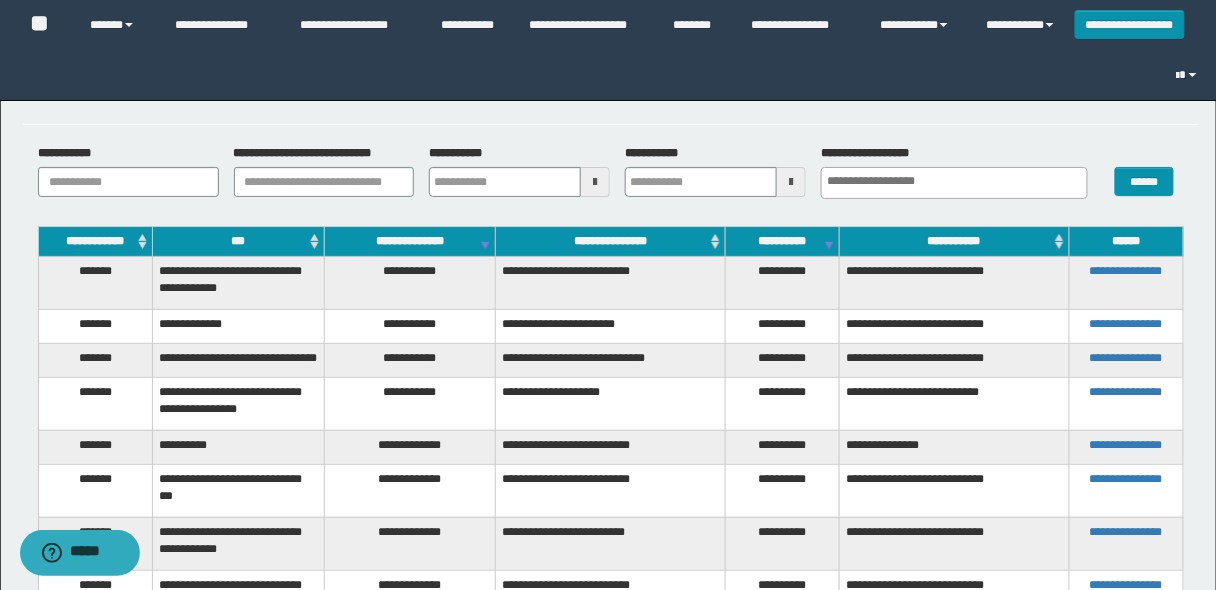 click on "***" at bounding box center [239, 242] 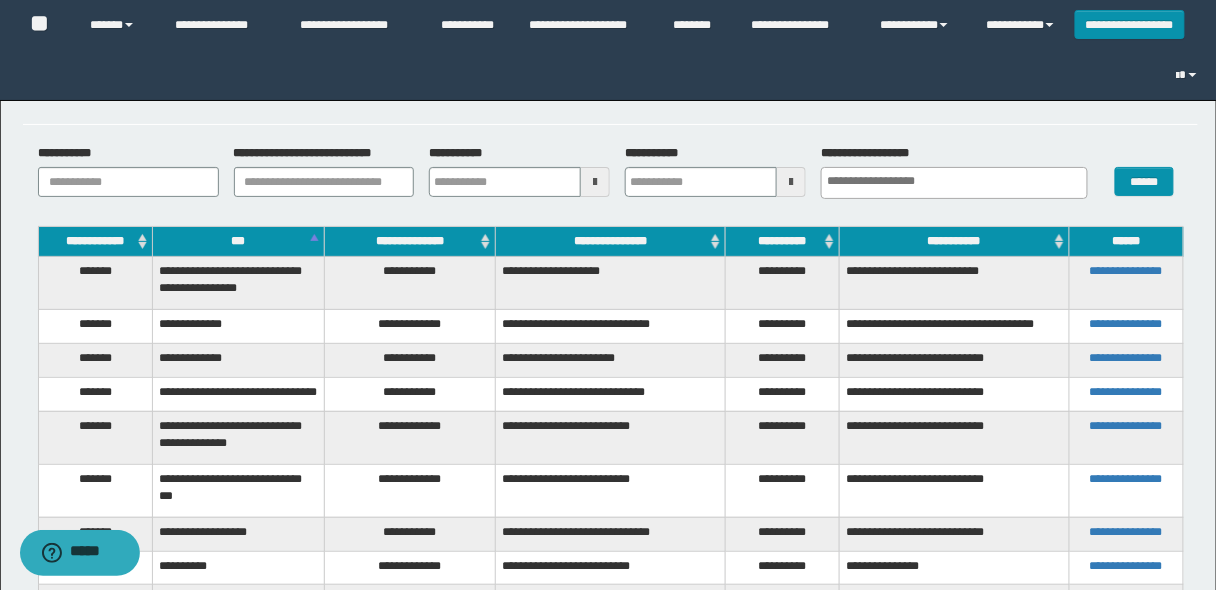 click on "**********" at bounding box center [782, 242] 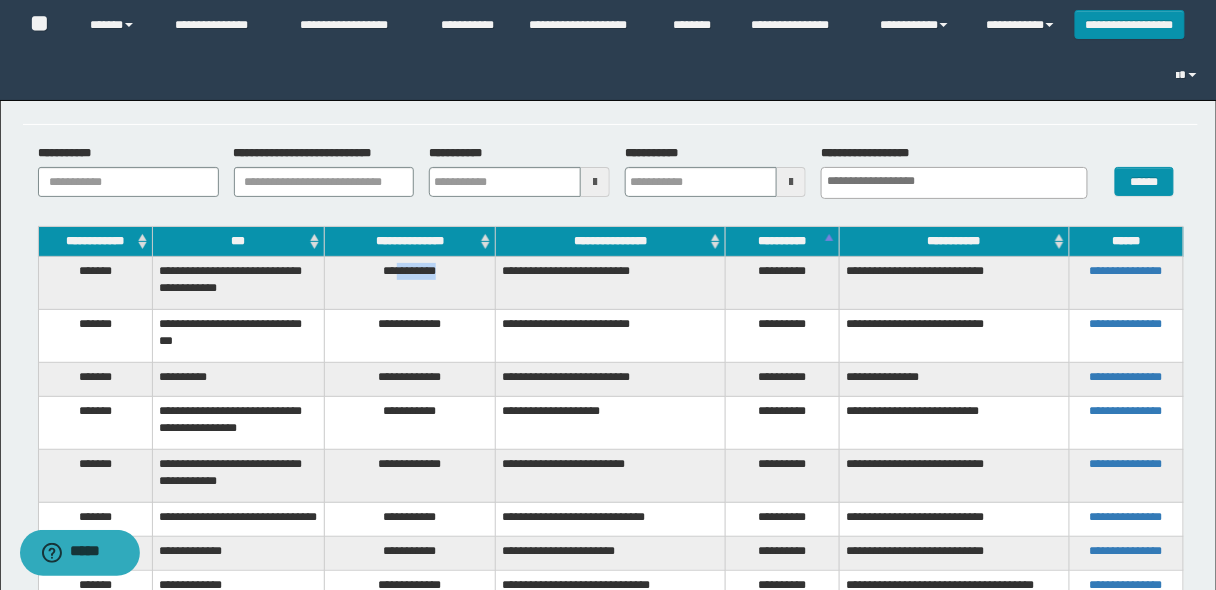drag, startPoint x: 392, startPoint y: 267, endPoint x: 448, endPoint y: 269, distance: 56.0357 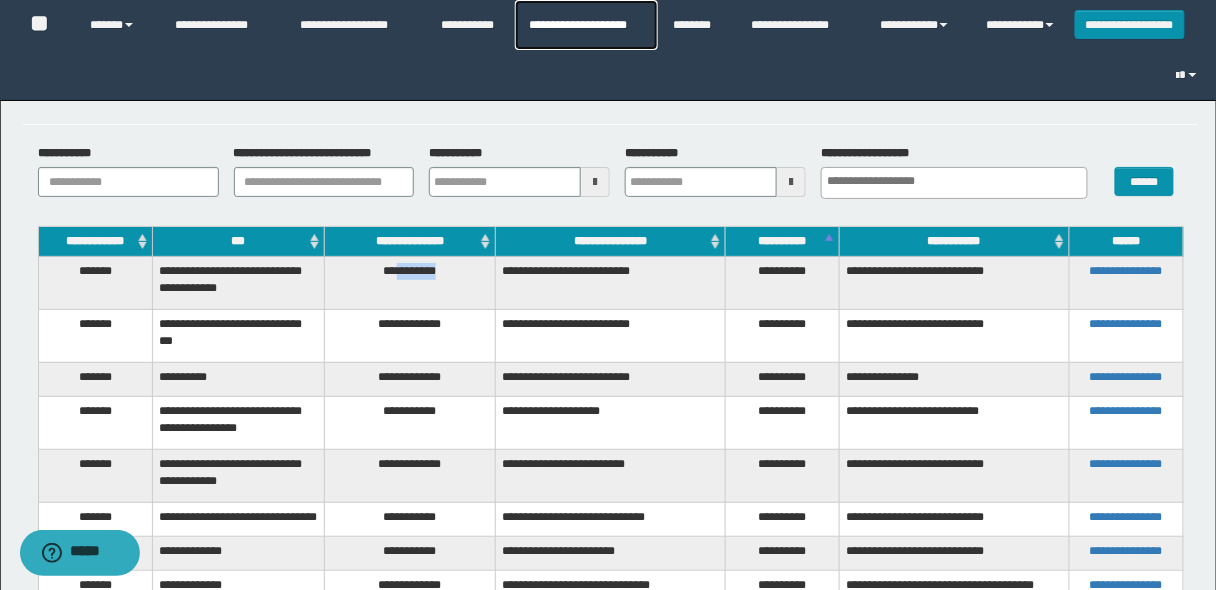 click on "**********" at bounding box center (586, 25) 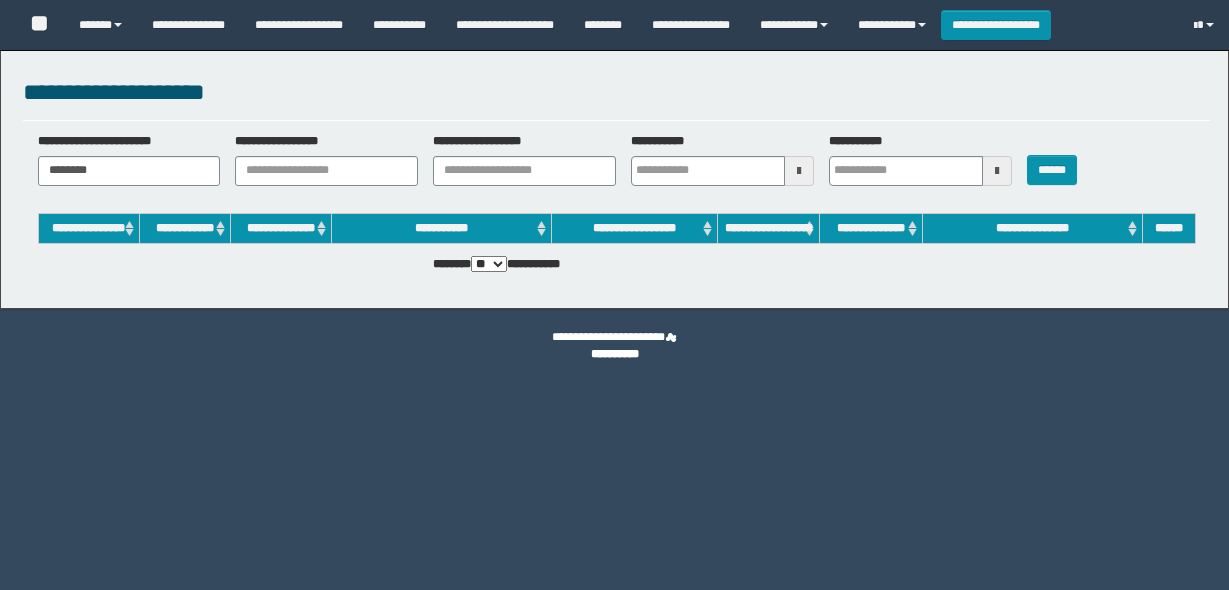 scroll, scrollTop: 0, scrollLeft: 0, axis: both 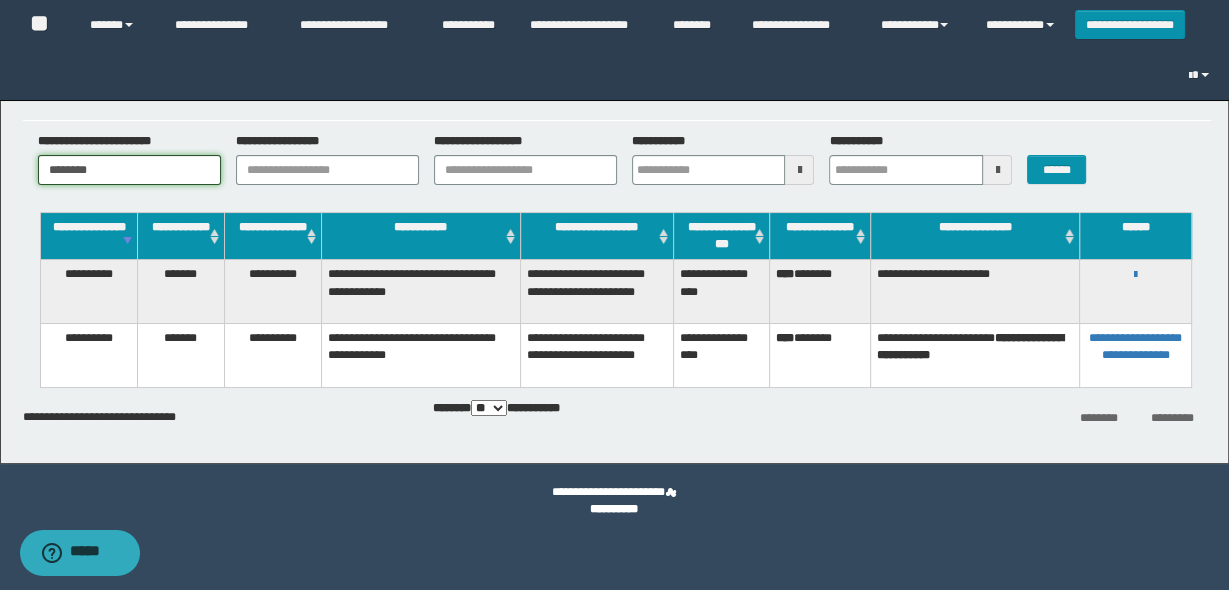 drag, startPoint x: 109, startPoint y: 172, endPoint x: 0, endPoint y: 148, distance: 111.61093 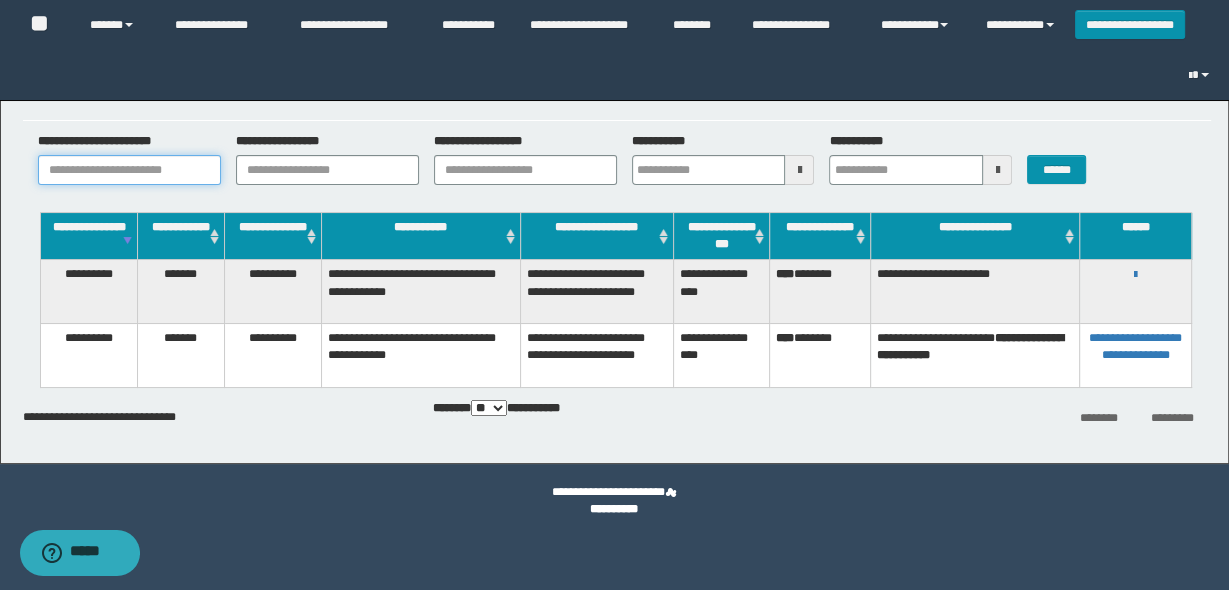 paste on "********" 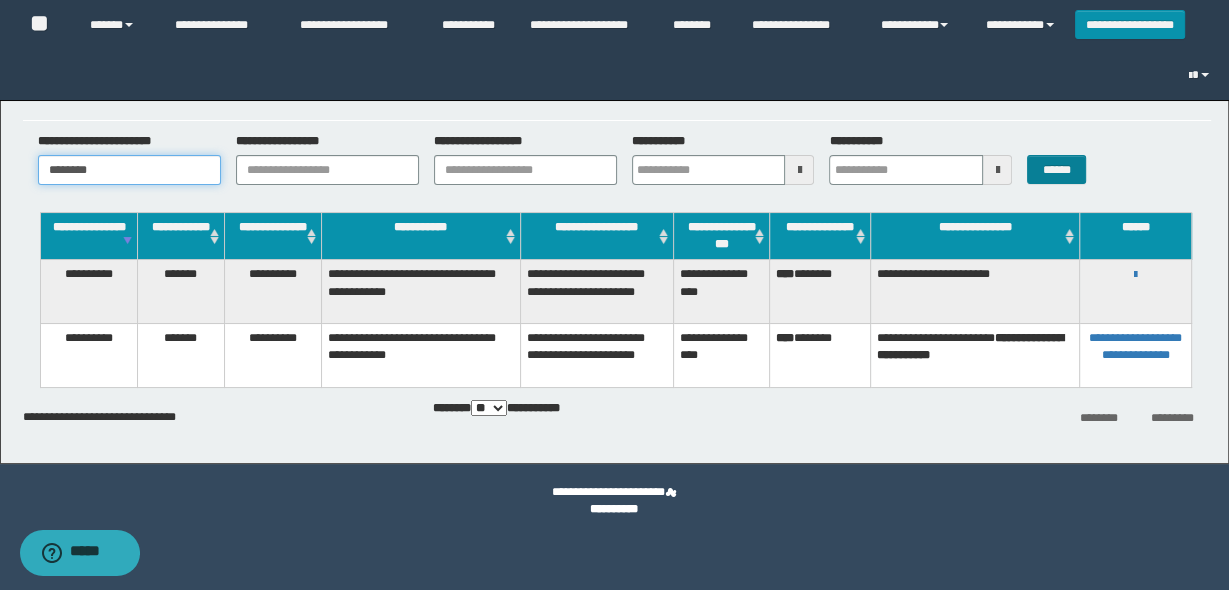 type on "********" 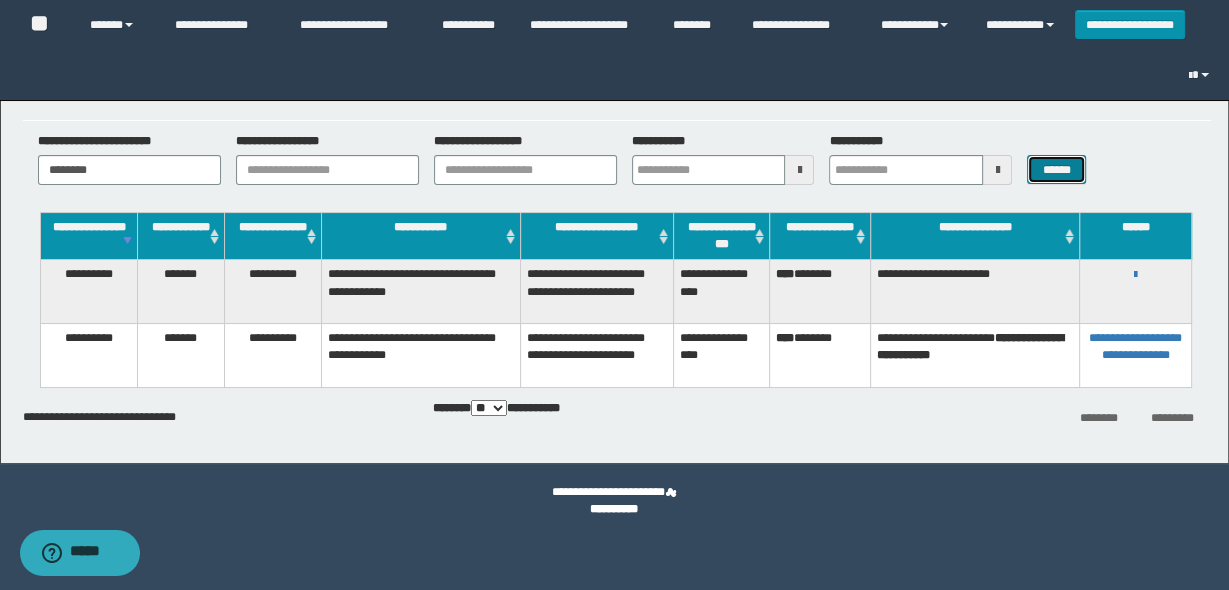 click on "******" at bounding box center (1056, 169) 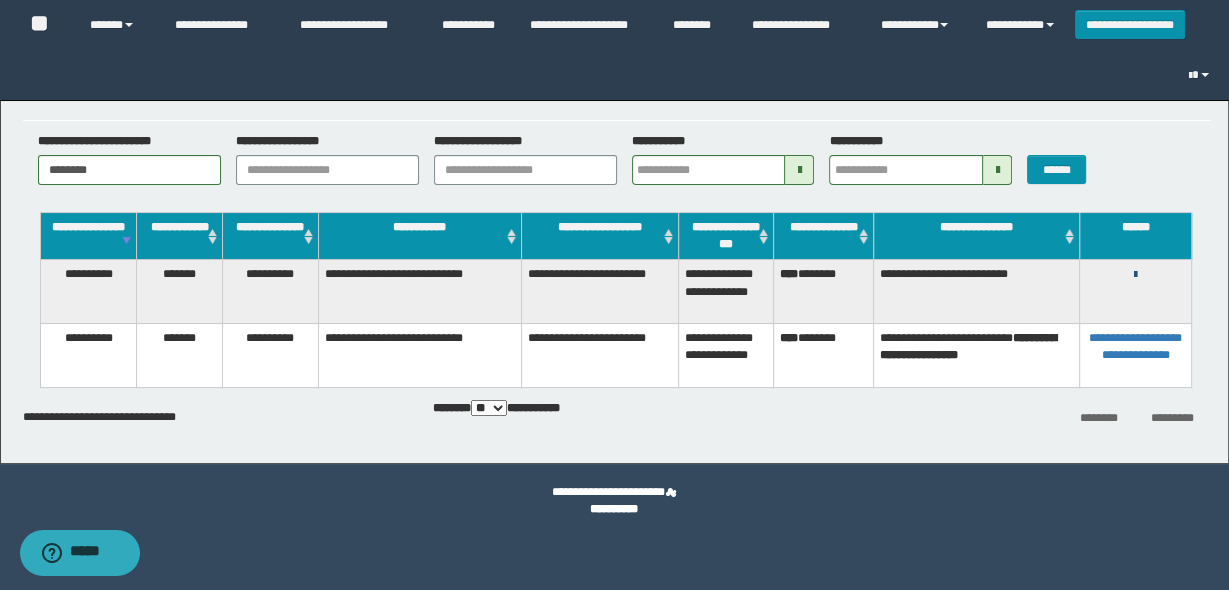 click at bounding box center [1135, 275] 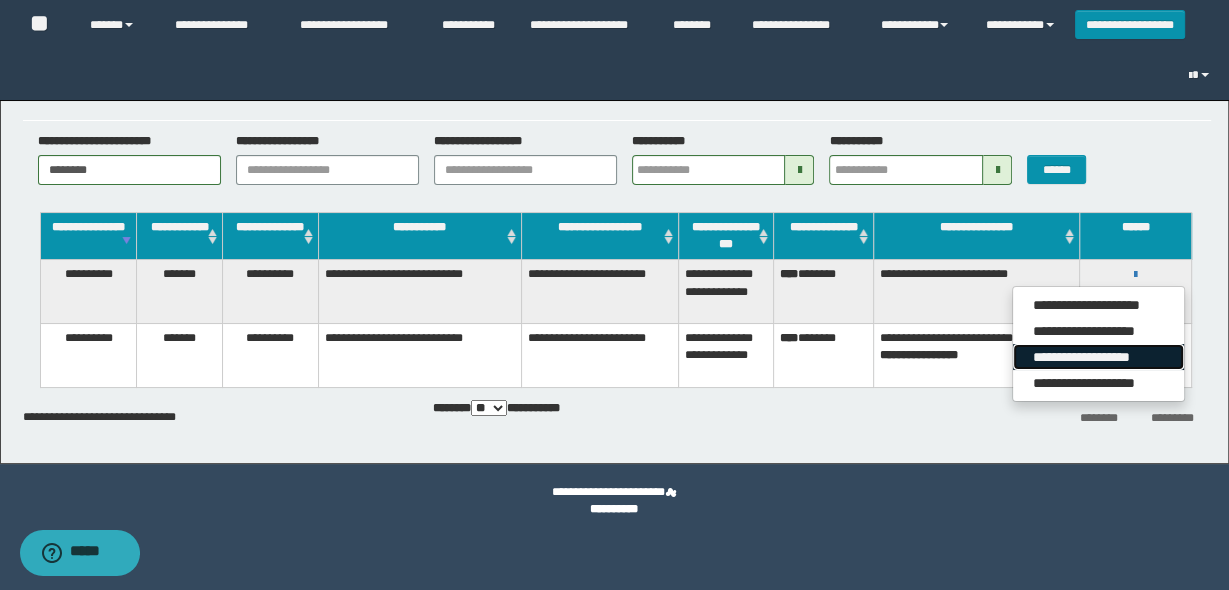 click on "**********" at bounding box center [1098, 357] 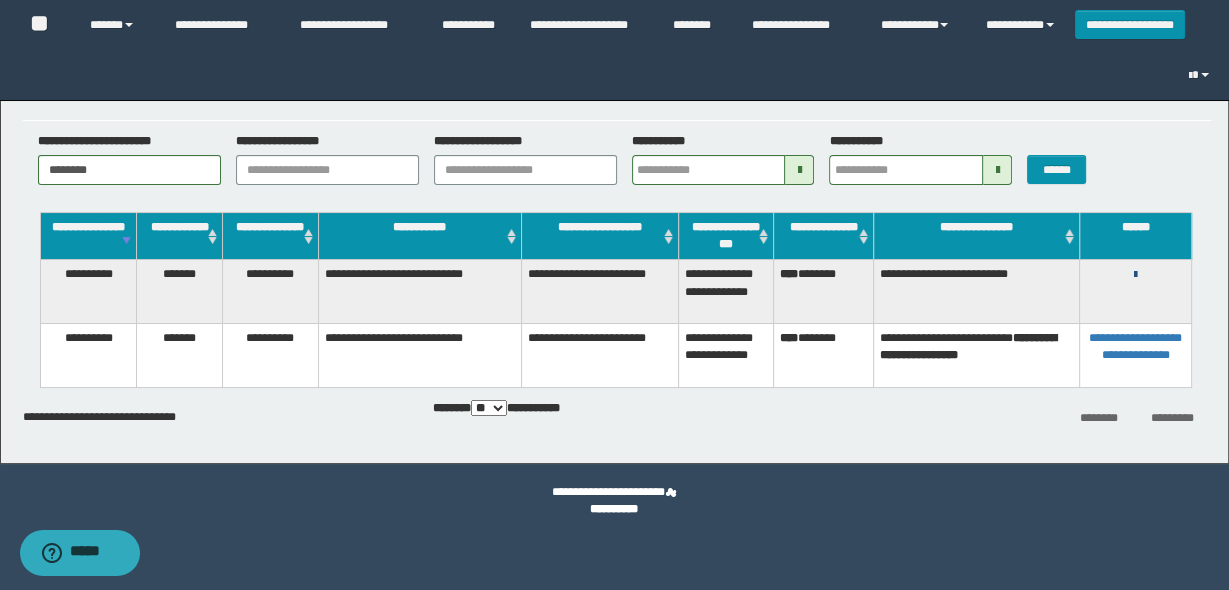 click at bounding box center [1135, 275] 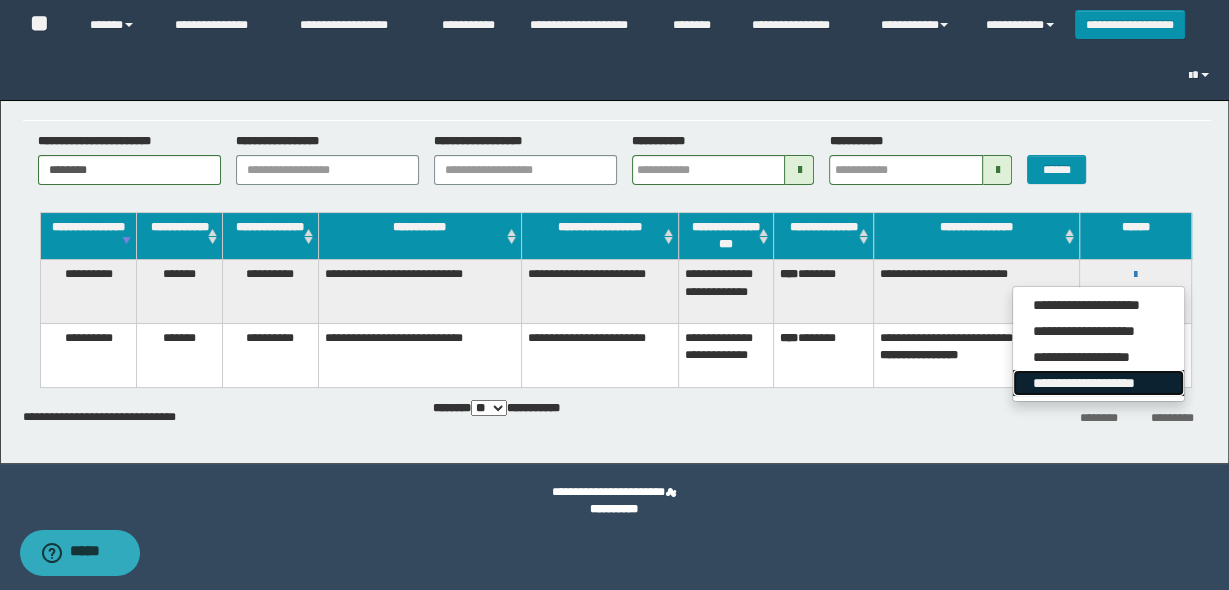 click on "**********" at bounding box center [1098, 383] 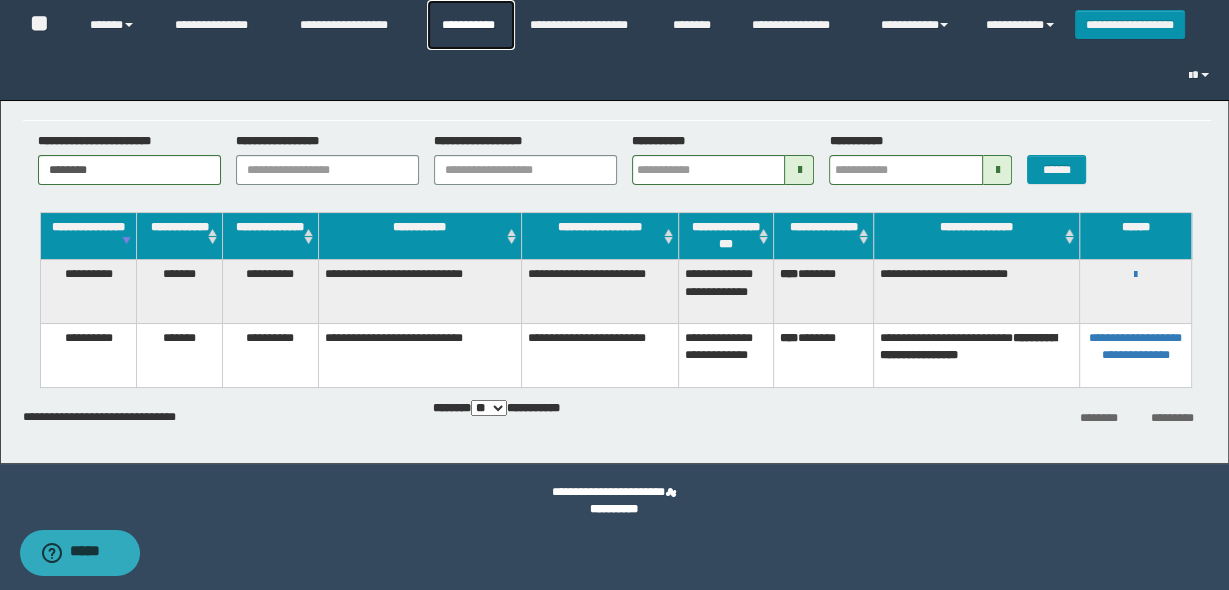 click on "**********" at bounding box center (471, 25) 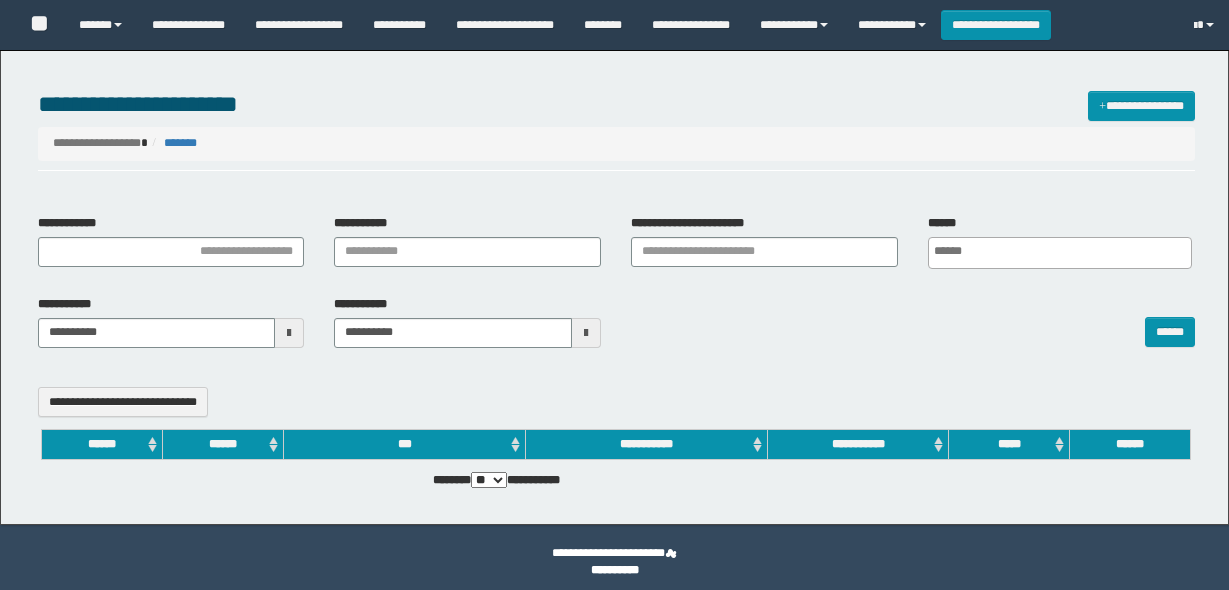 select 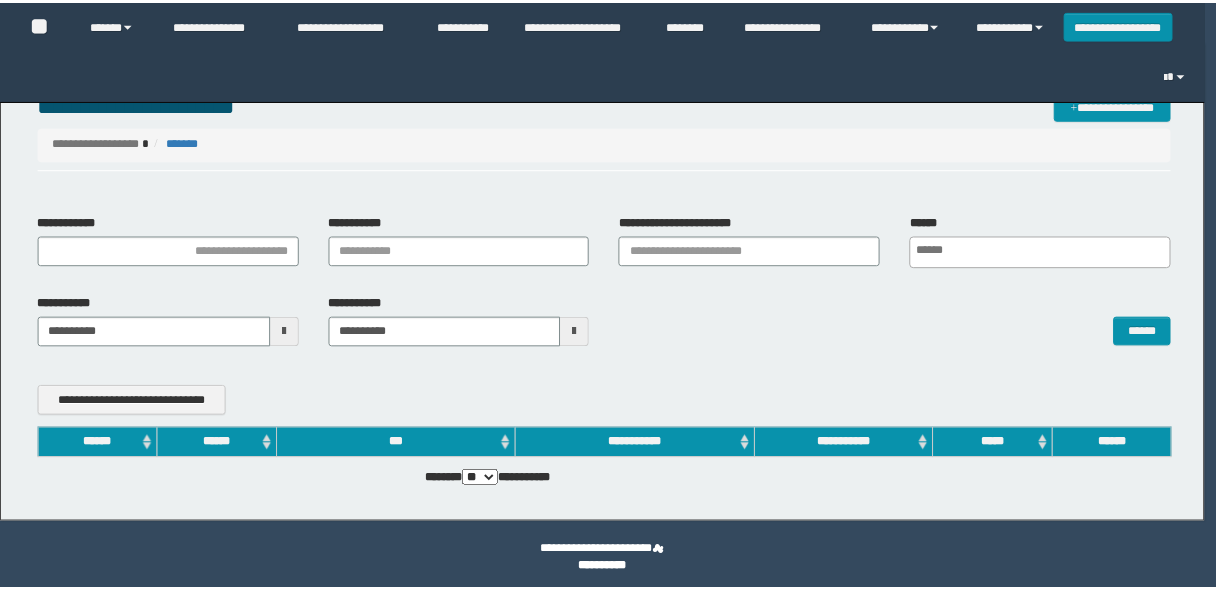 scroll, scrollTop: 0, scrollLeft: 0, axis: both 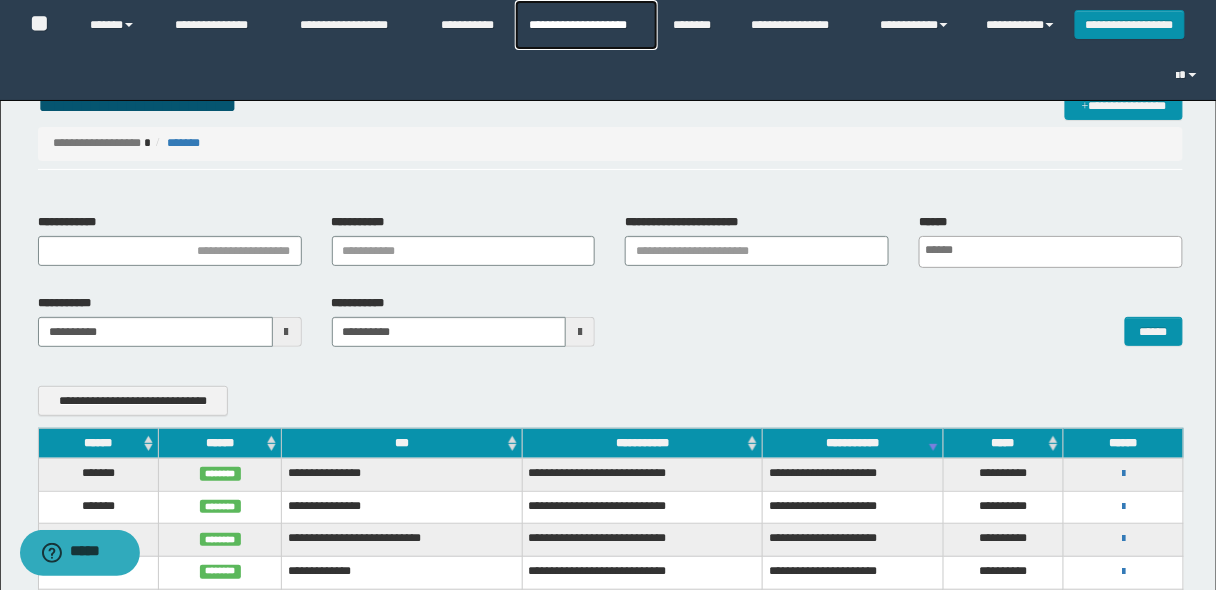 click on "**********" at bounding box center (586, 25) 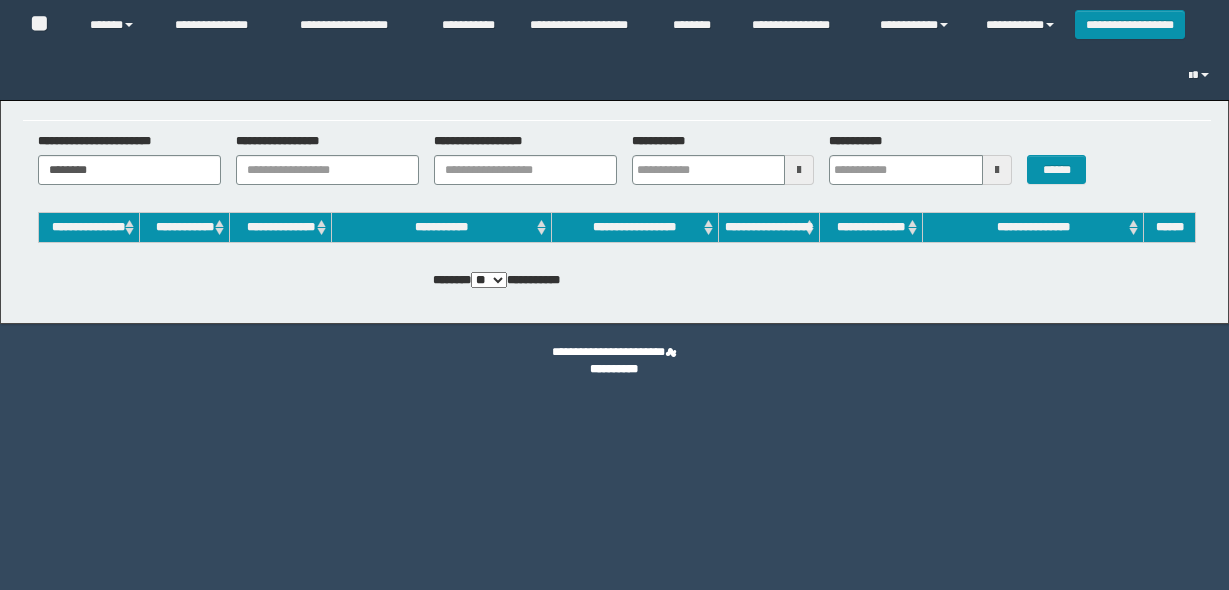 scroll, scrollTop: 0, scrollLeft: 0, axis: both 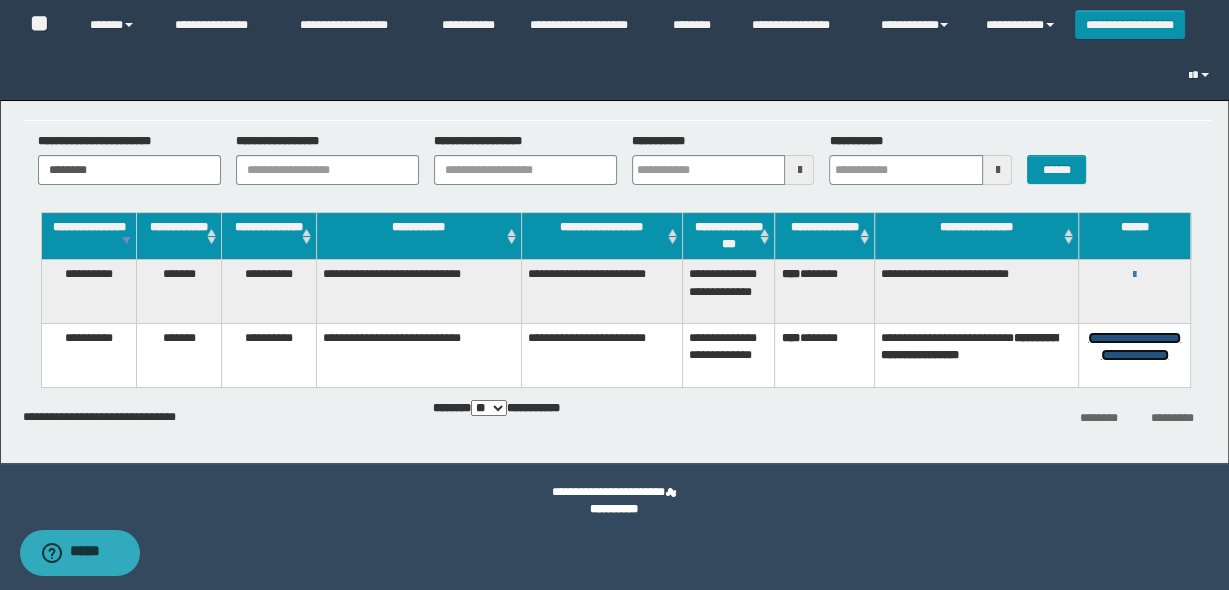 click on "**********" at bounding box center [1134, 346] 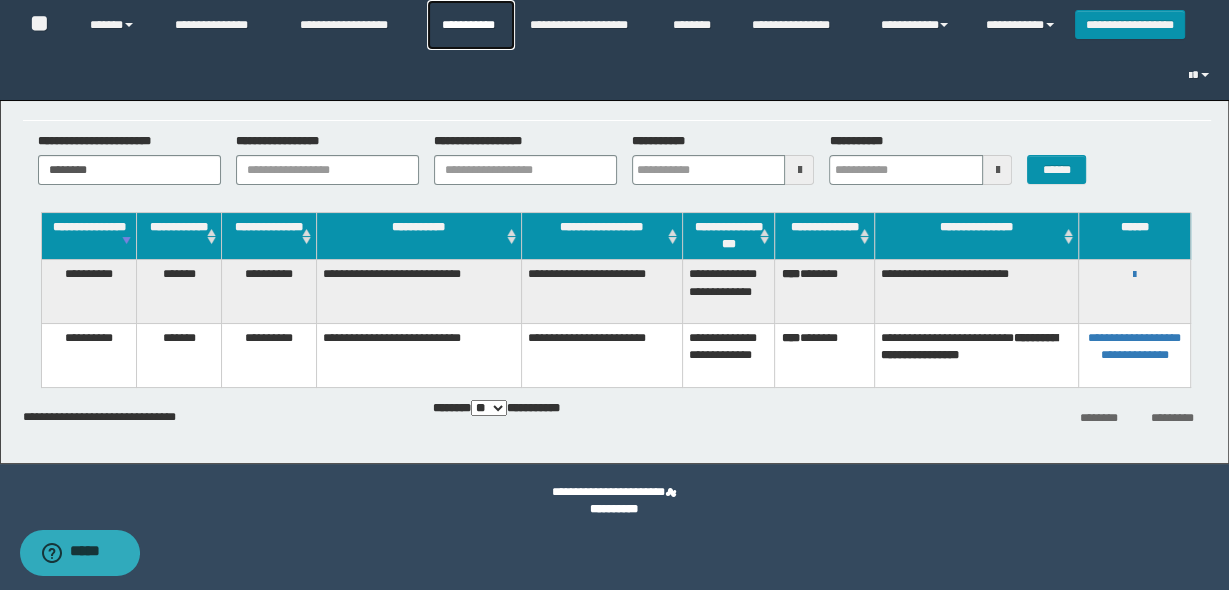 click on "**********" at bounding box center (471, 25) 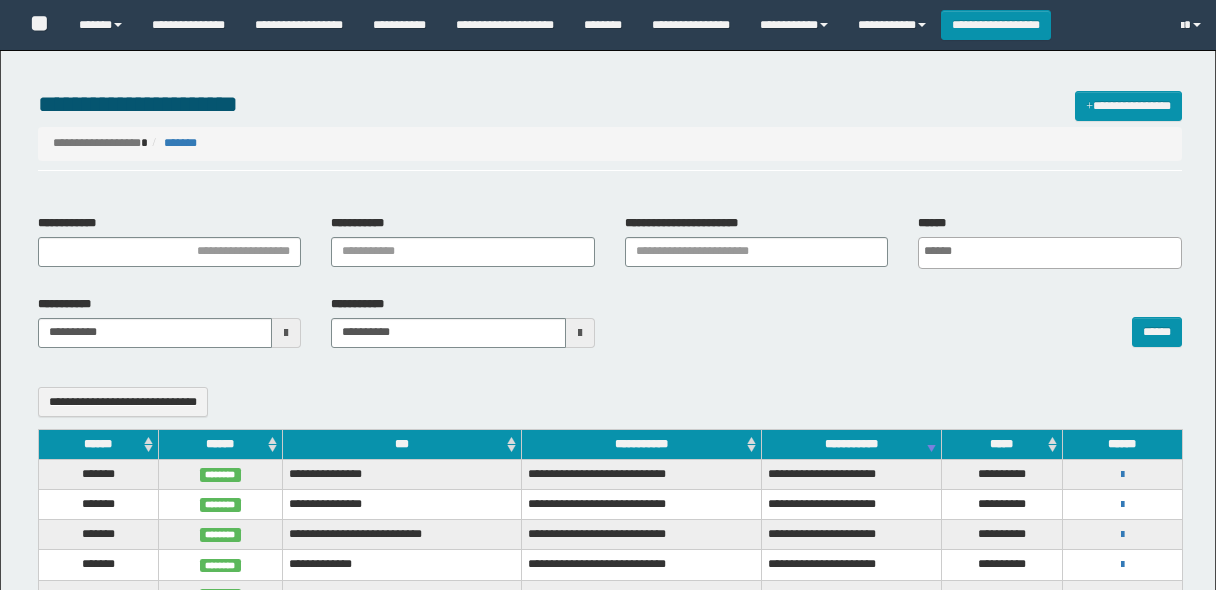 select 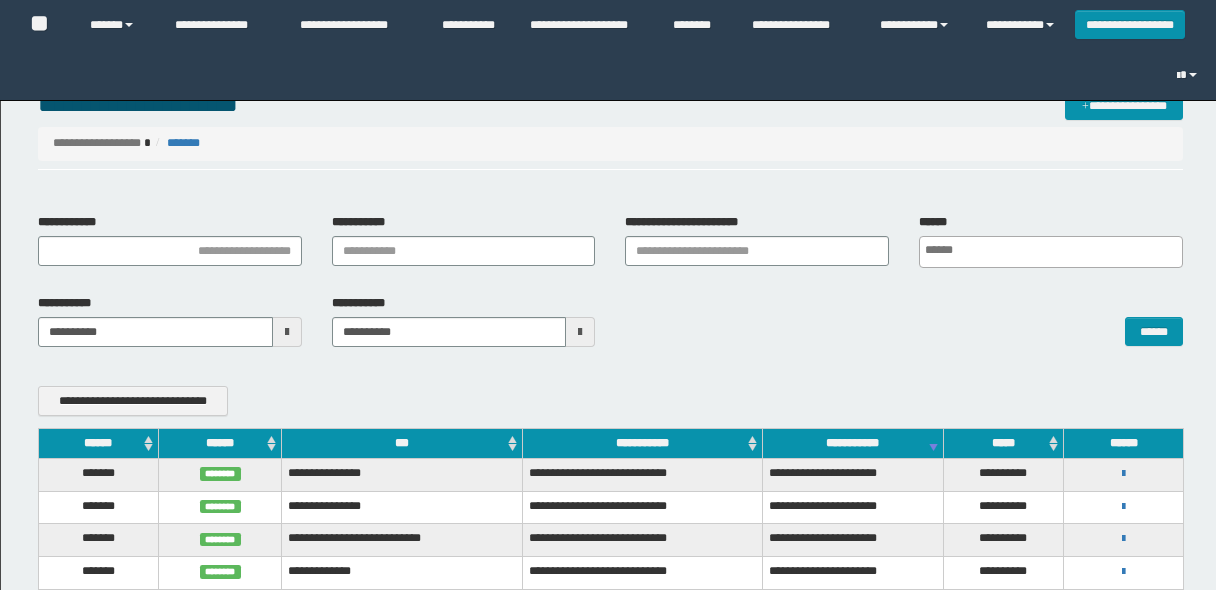 scroll, scrollTop: 0, scrollLeft: 0, axis: both 